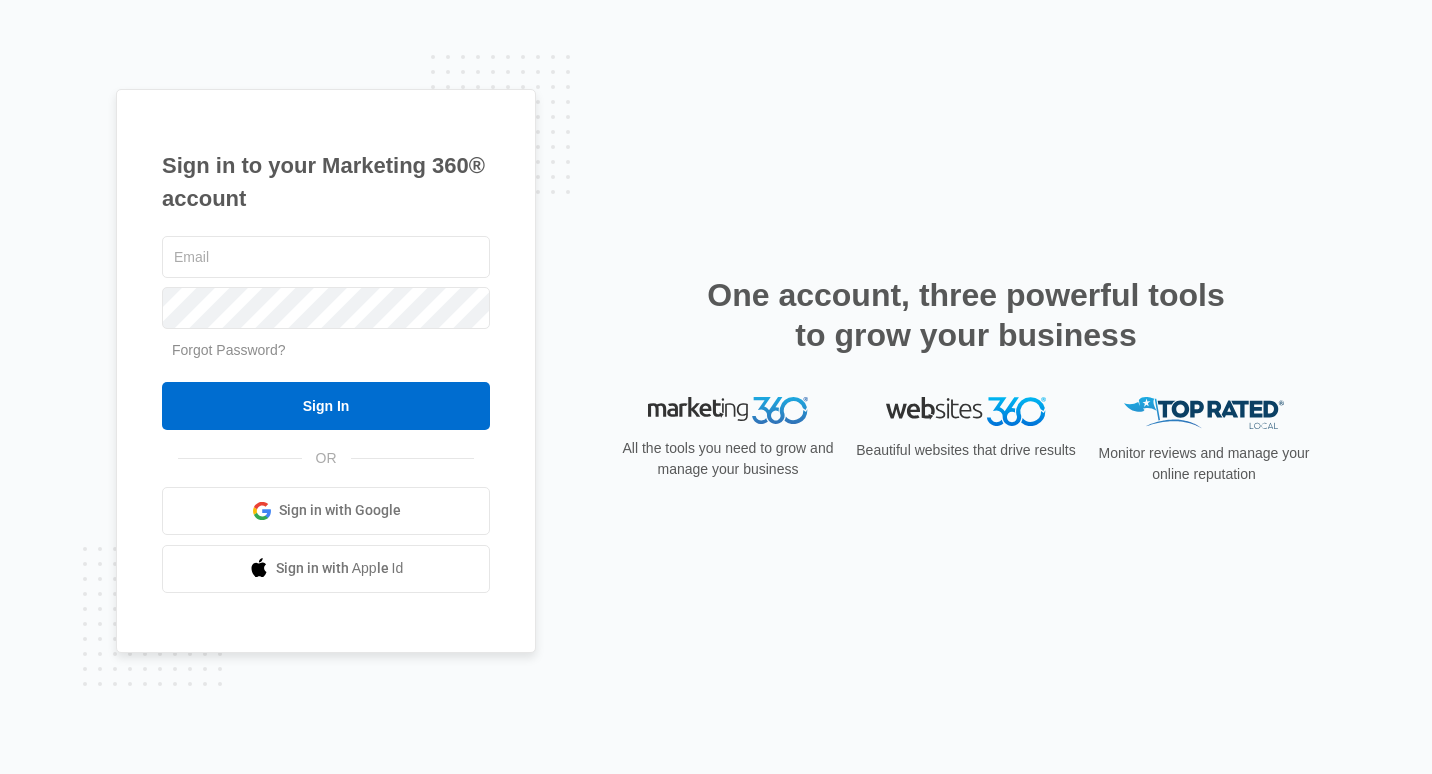 scroll, scrollTop: 0, scrollLeft: 0, axis: both 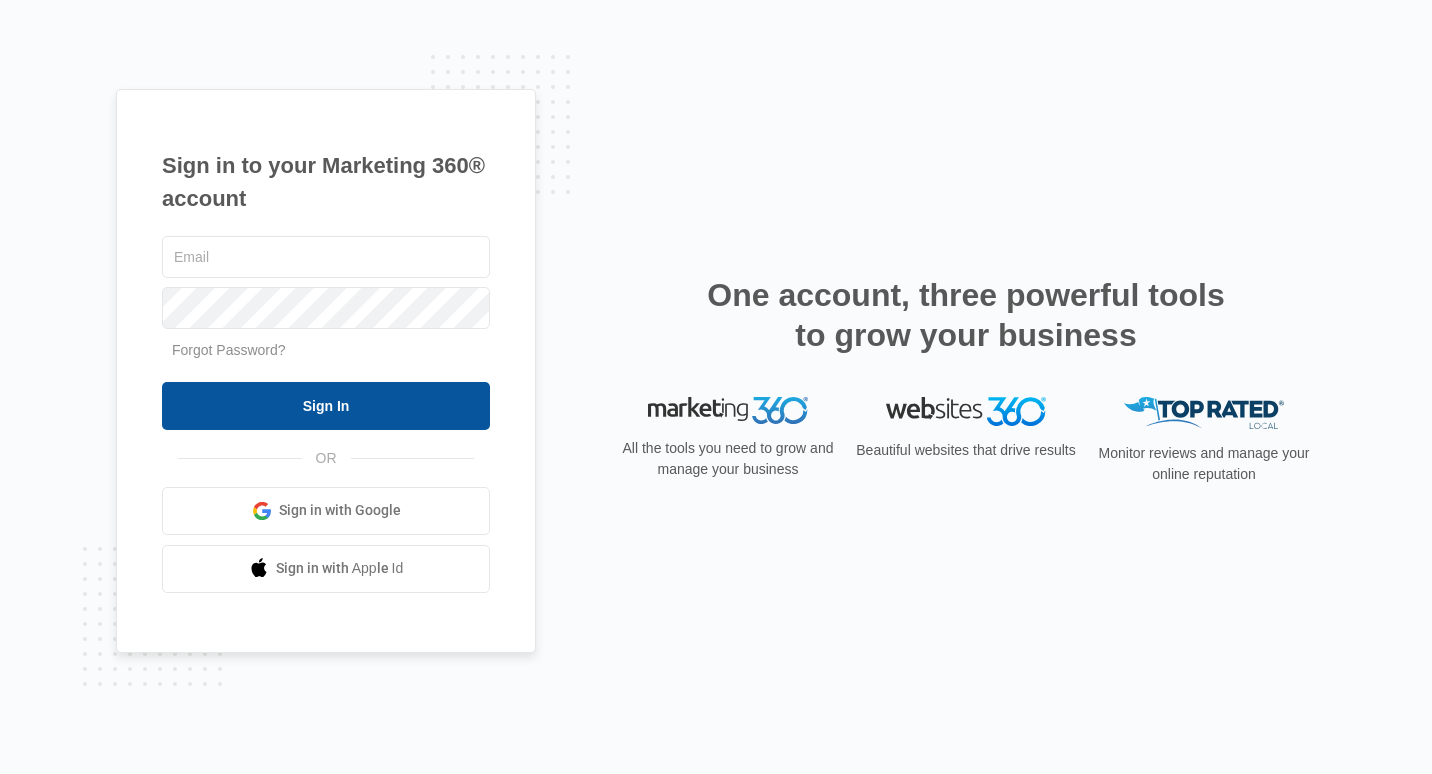 type on "[EMAIL]" 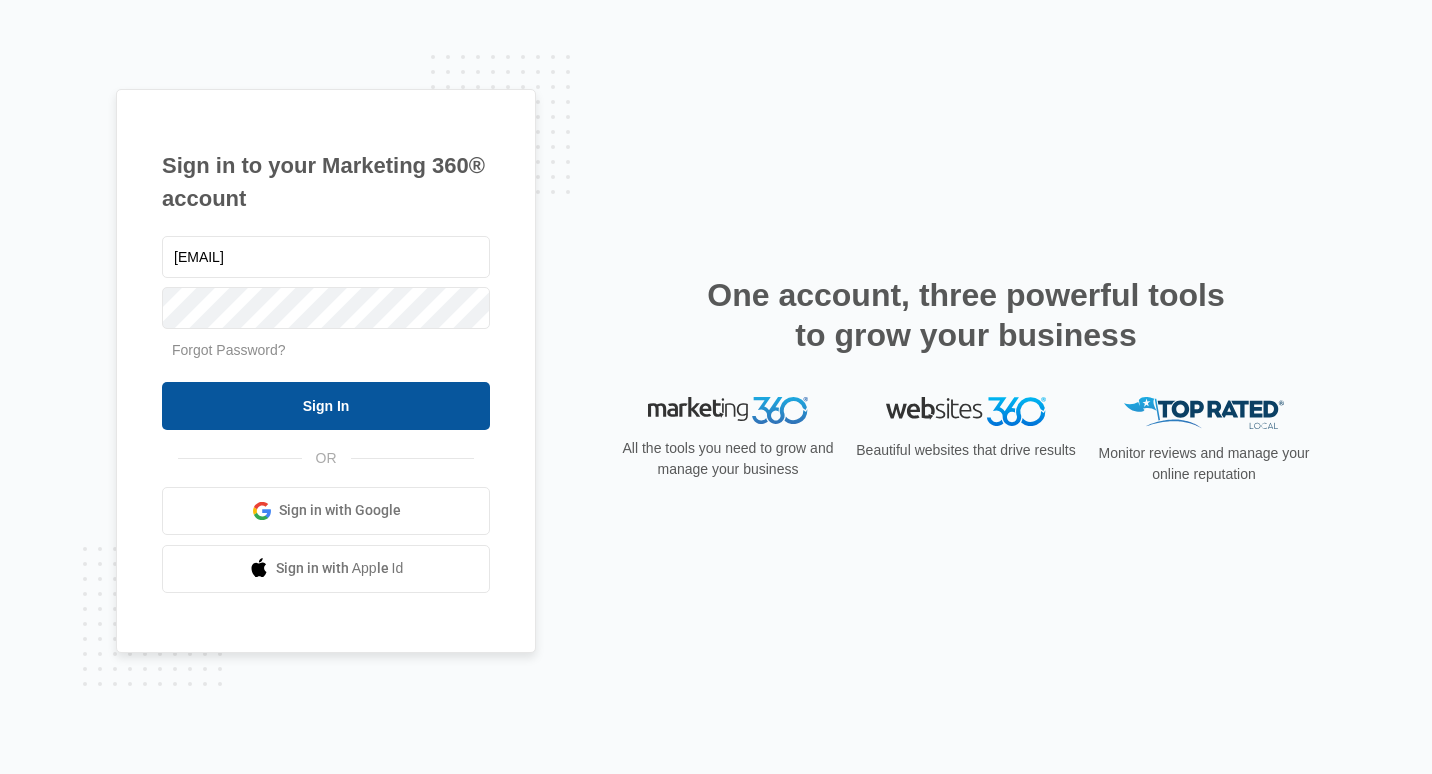 click on "Sign In" at bounding box center [326, 406] 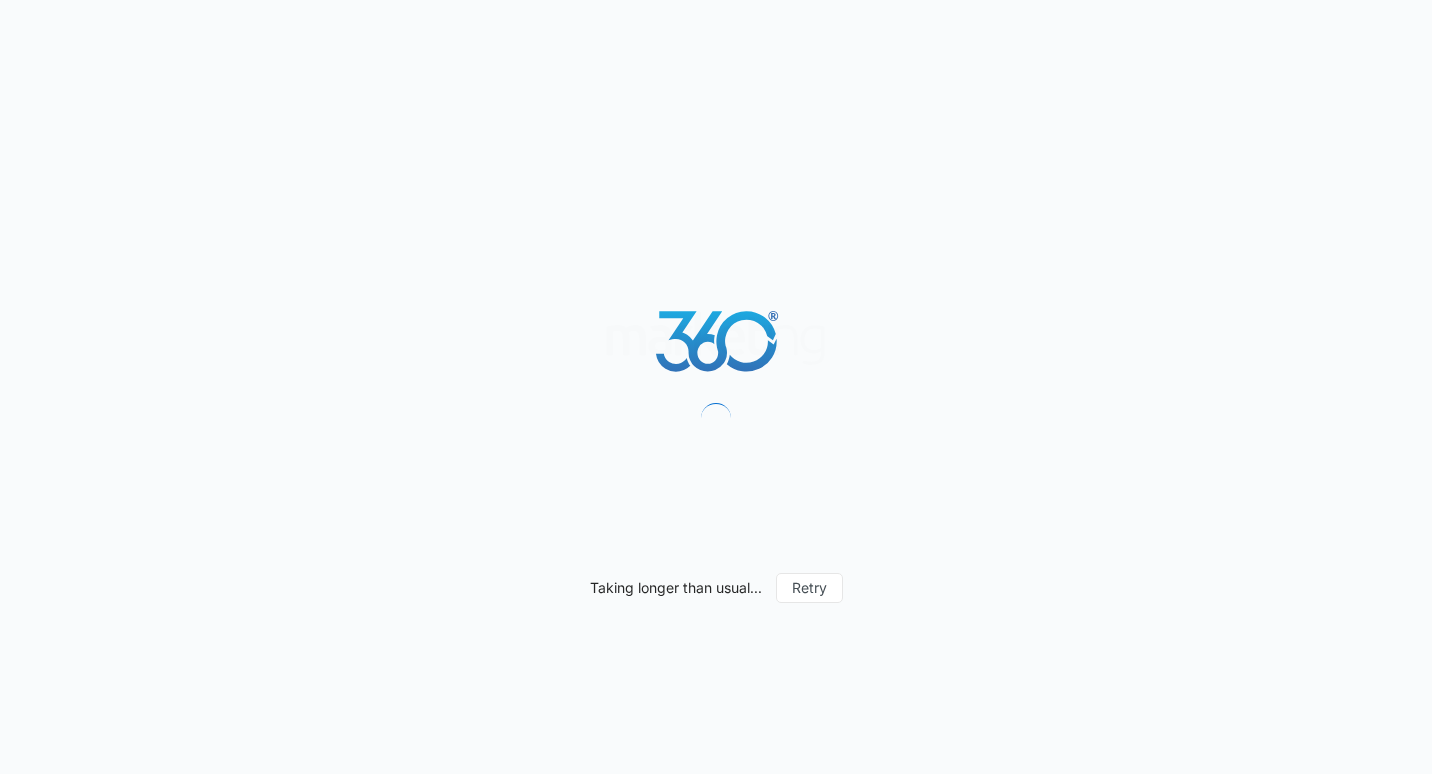 scroll, scrollTop: 0, scrollLeft: 0, axis: both 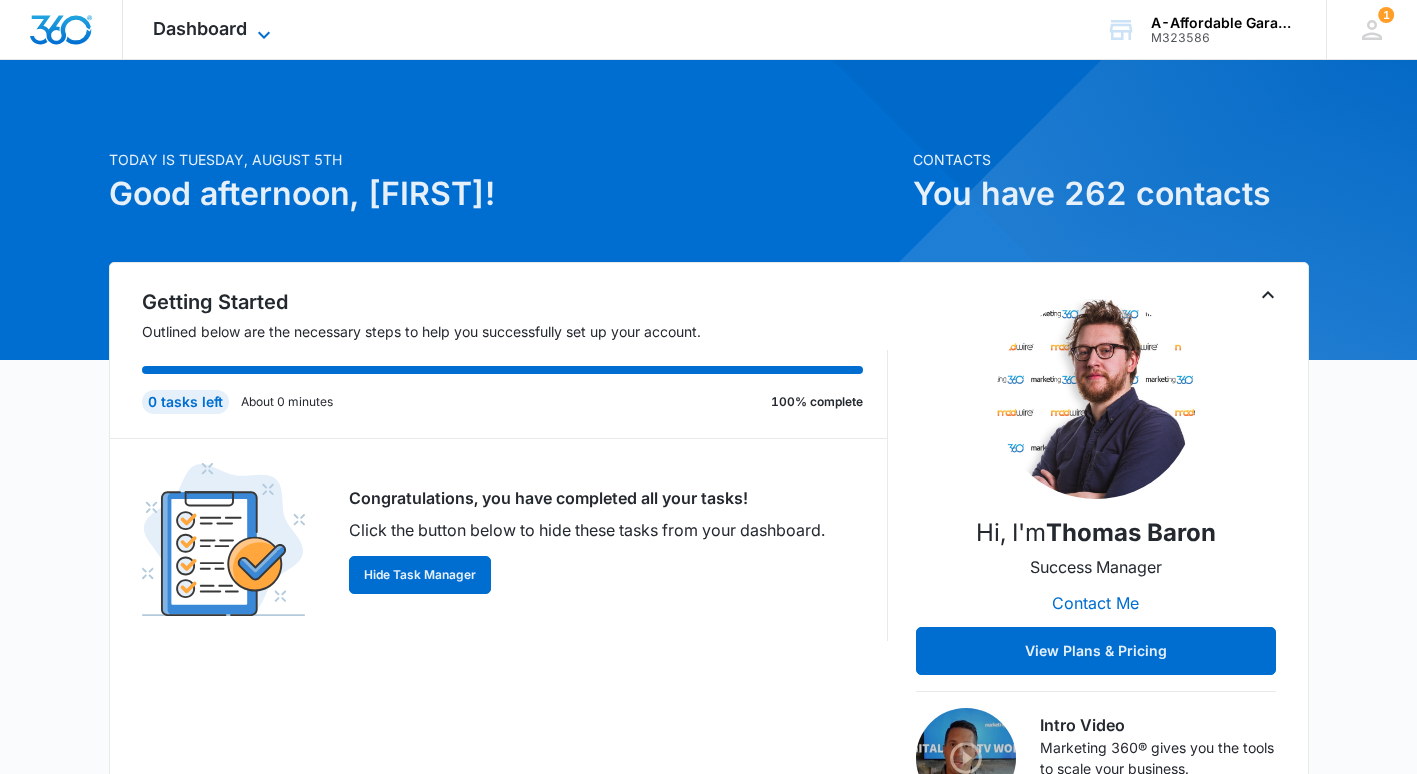 click 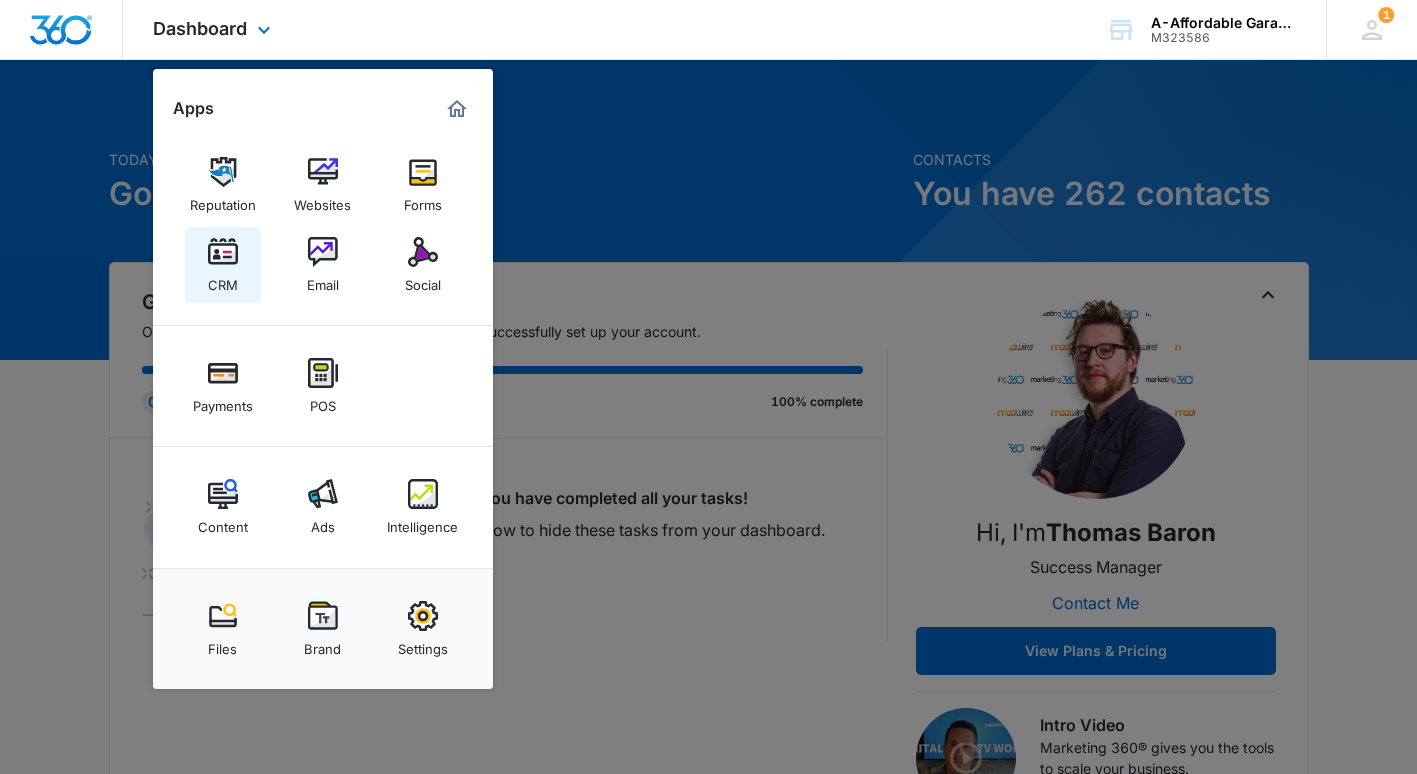 click at bounding box center [223, 252] 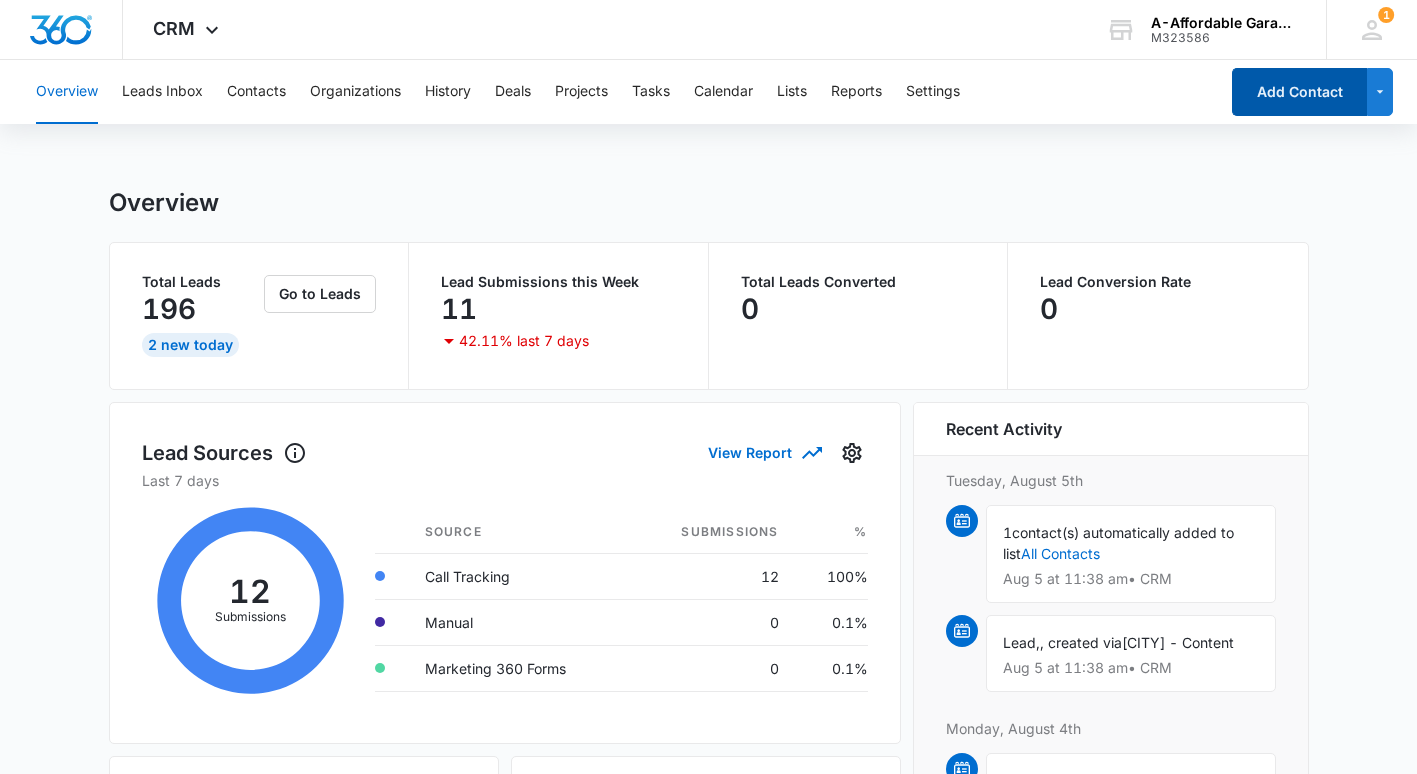 click on "Add Contact" at bounding box center [1299, 92] 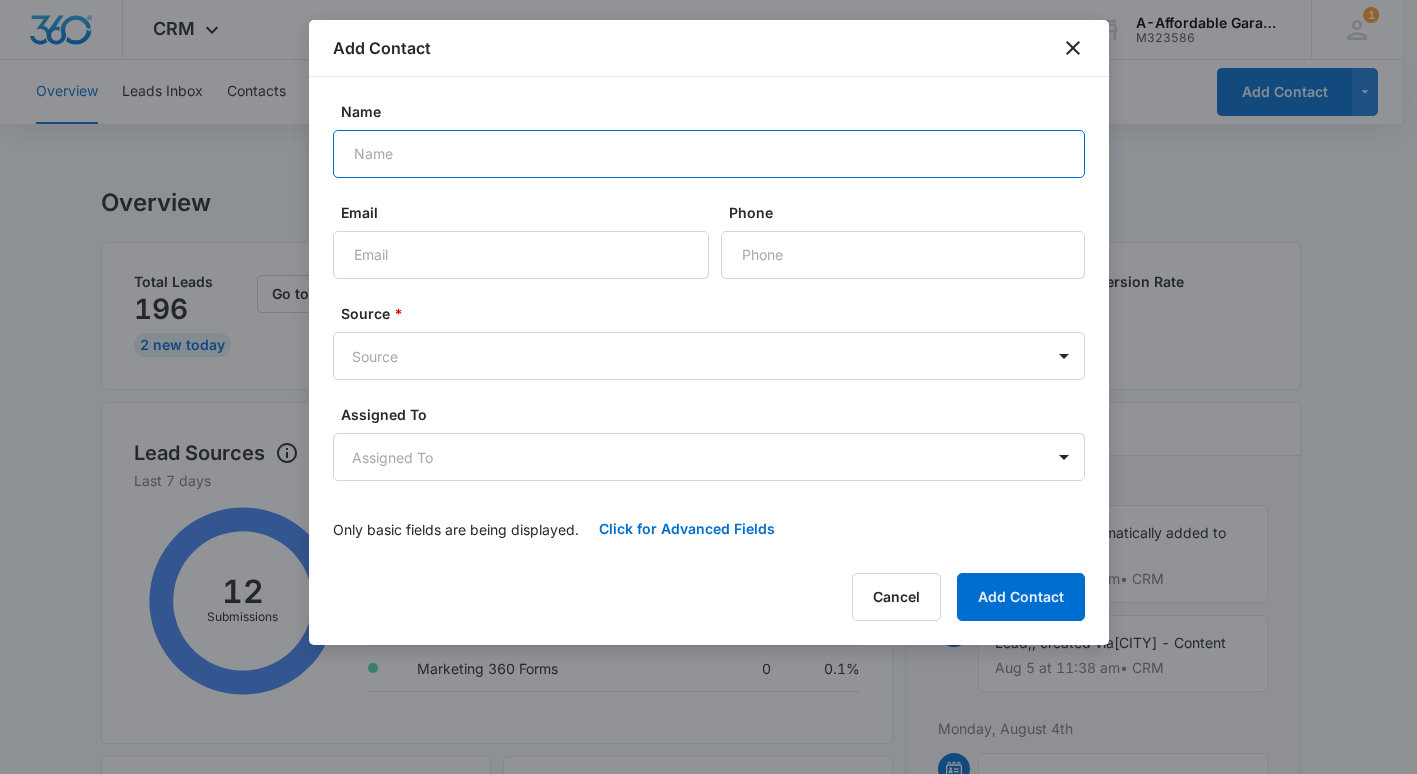 click on "Name" at bounding box center (709, 154) 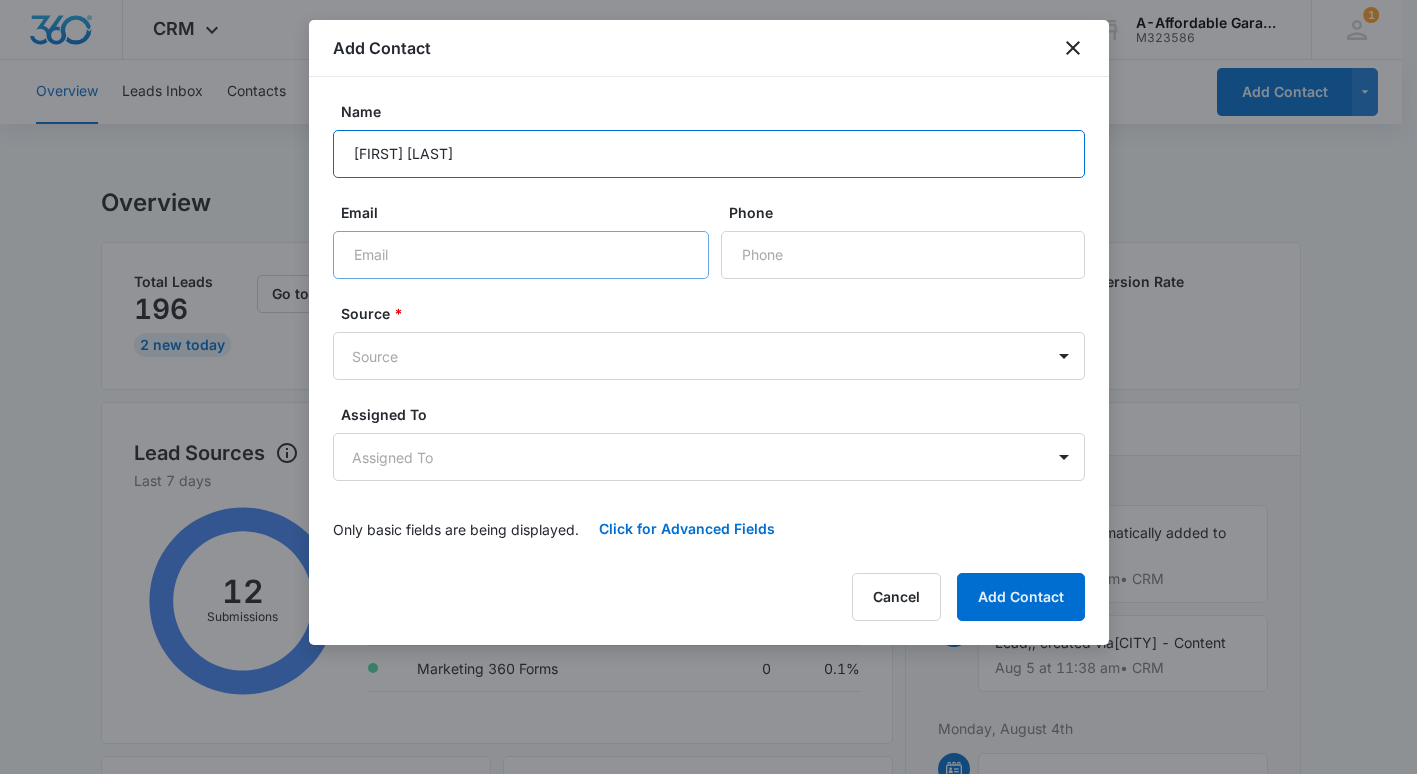 type on "[FIRST] [LAST]" 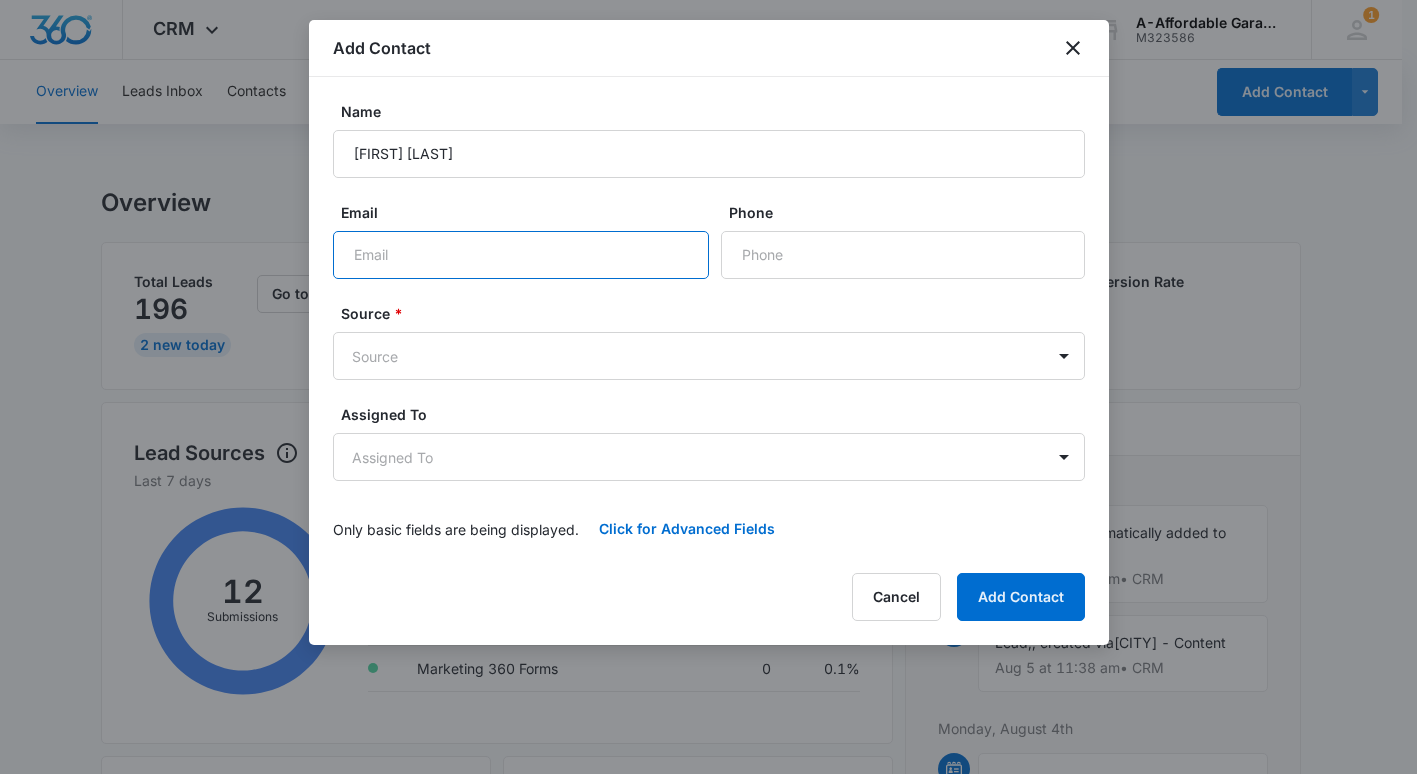 click on "Email" at bounding box center (521, 255) 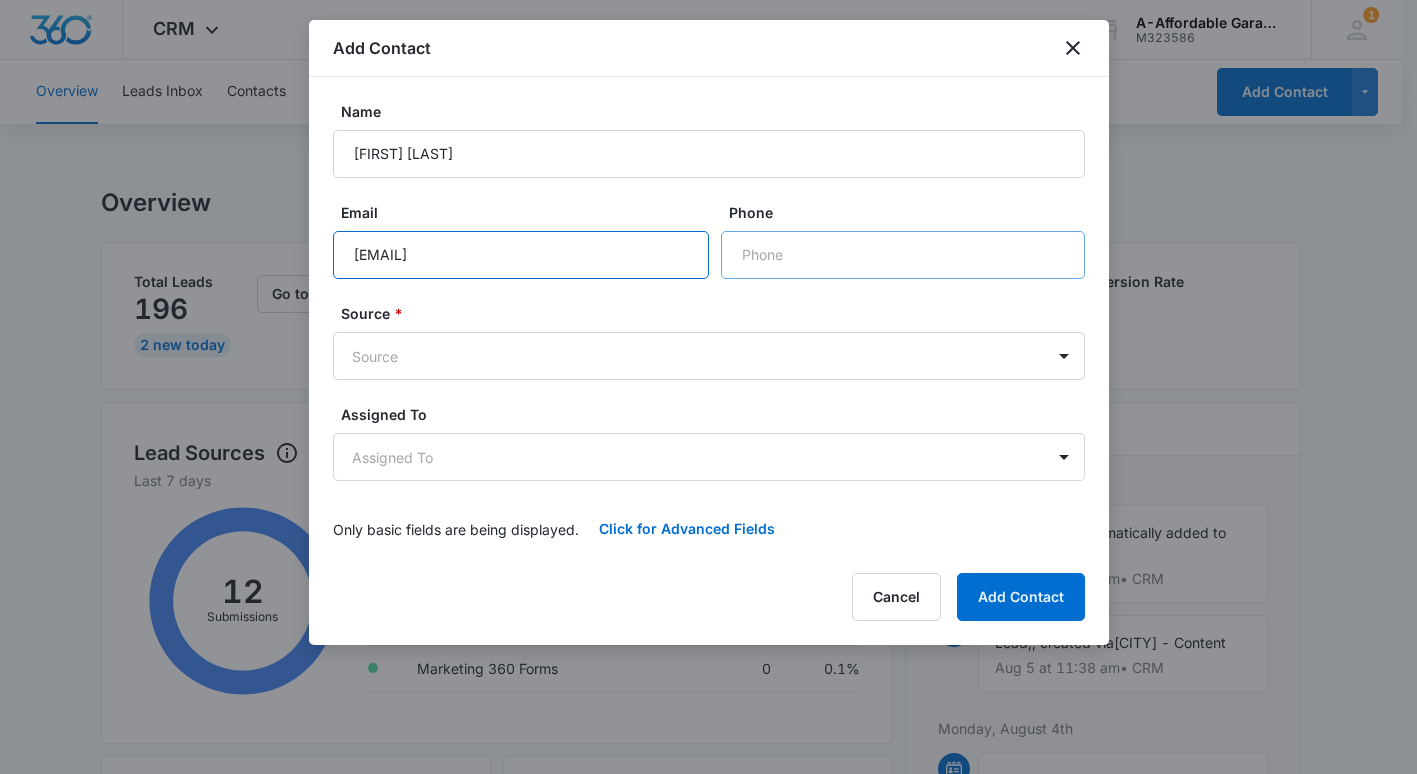 type on "[EMAIL]" 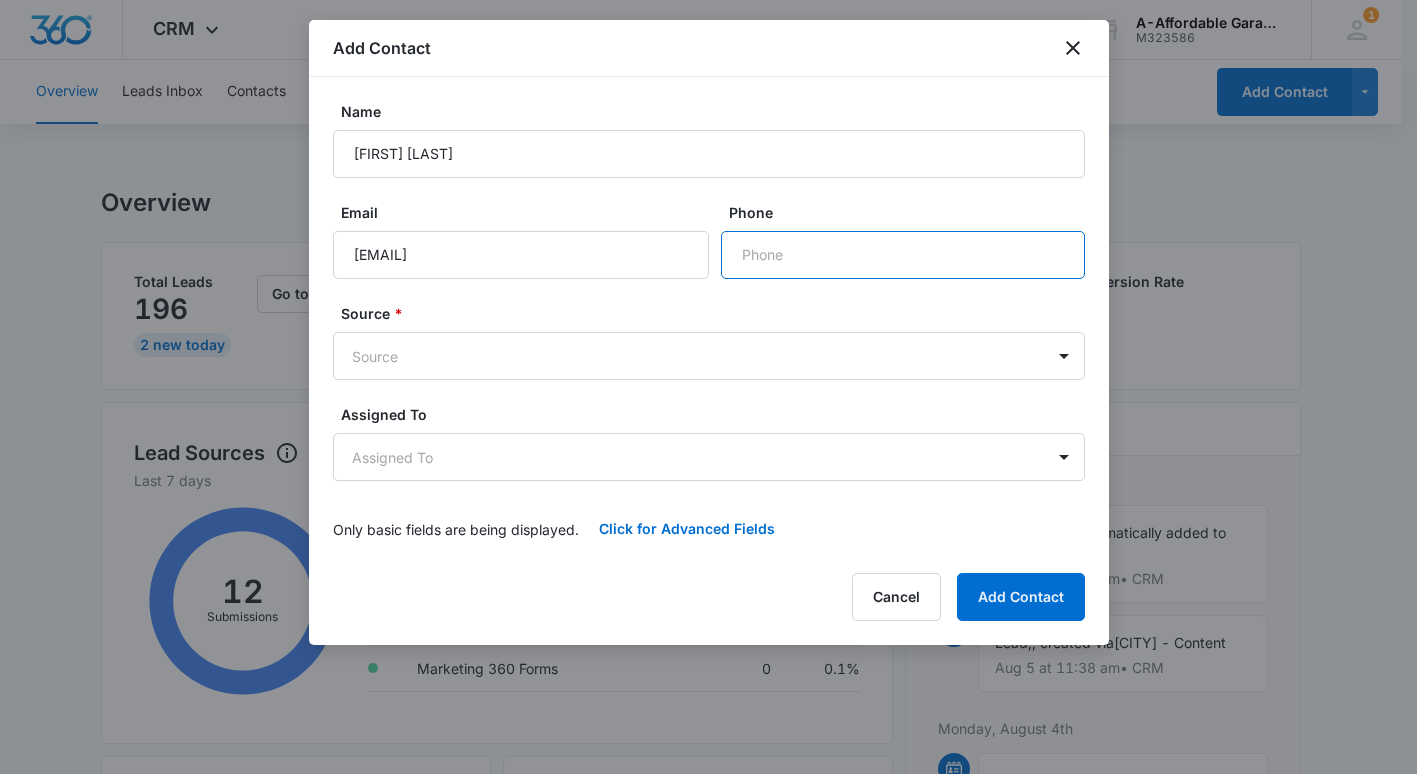 click on "Phone" at bounding box center [903, 255] 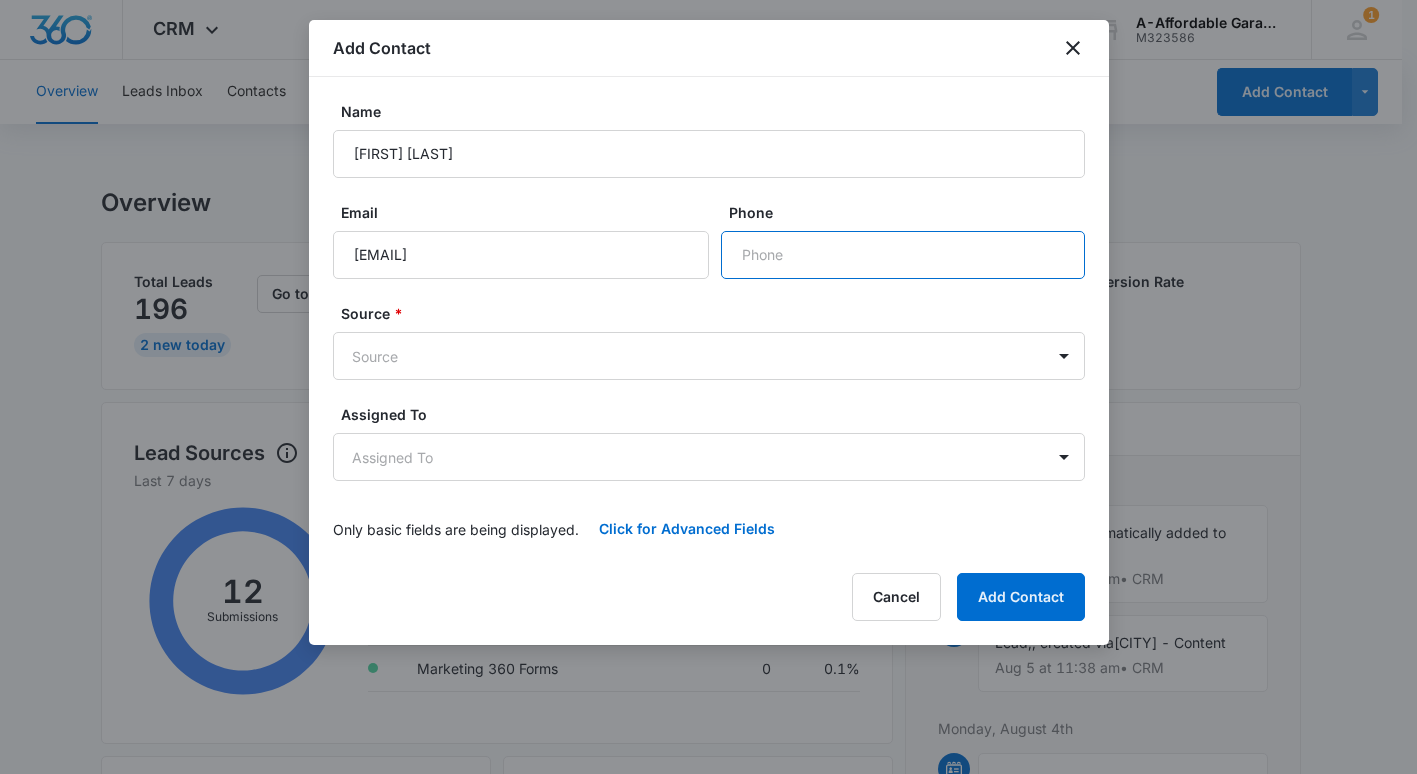 click on "Phone" at bounding box center [903, 255] 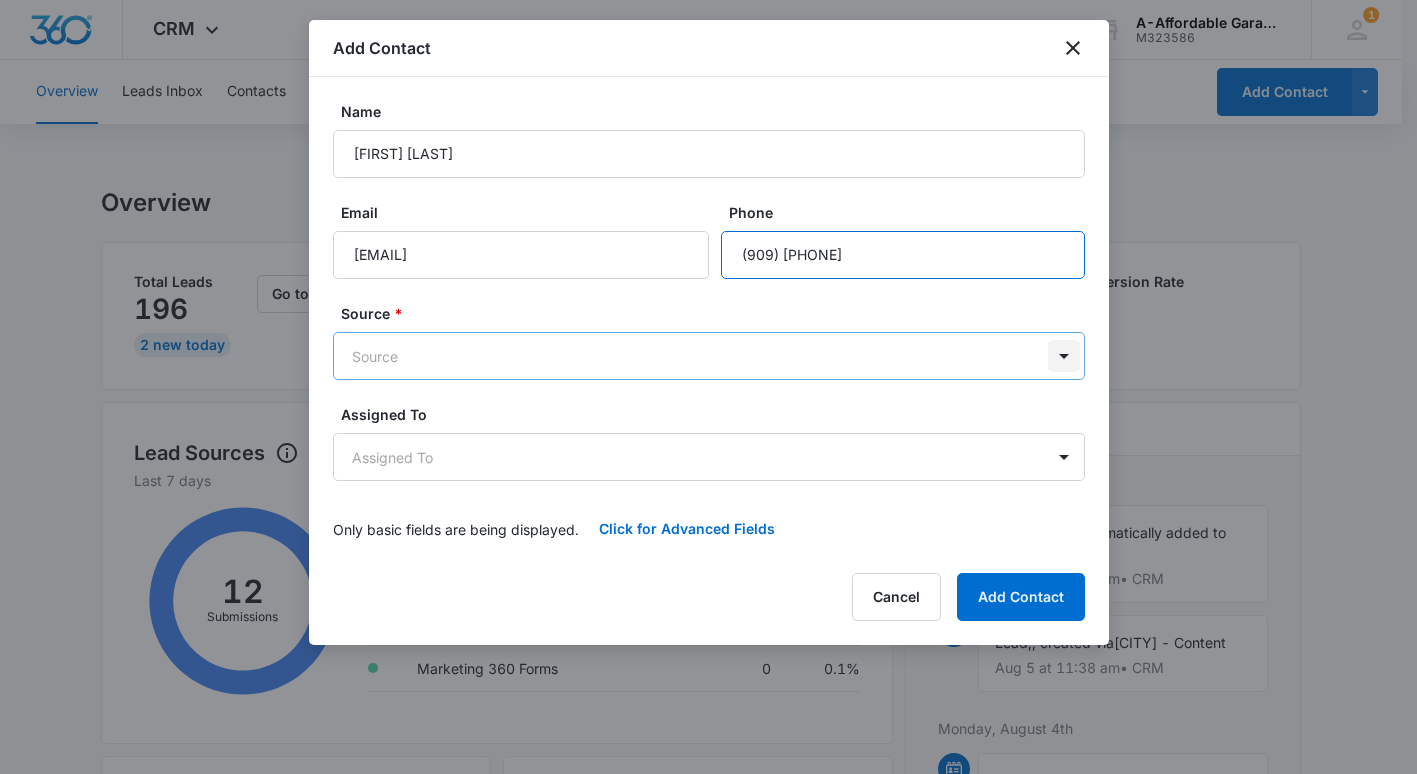 type on "(909) [PHONE]" 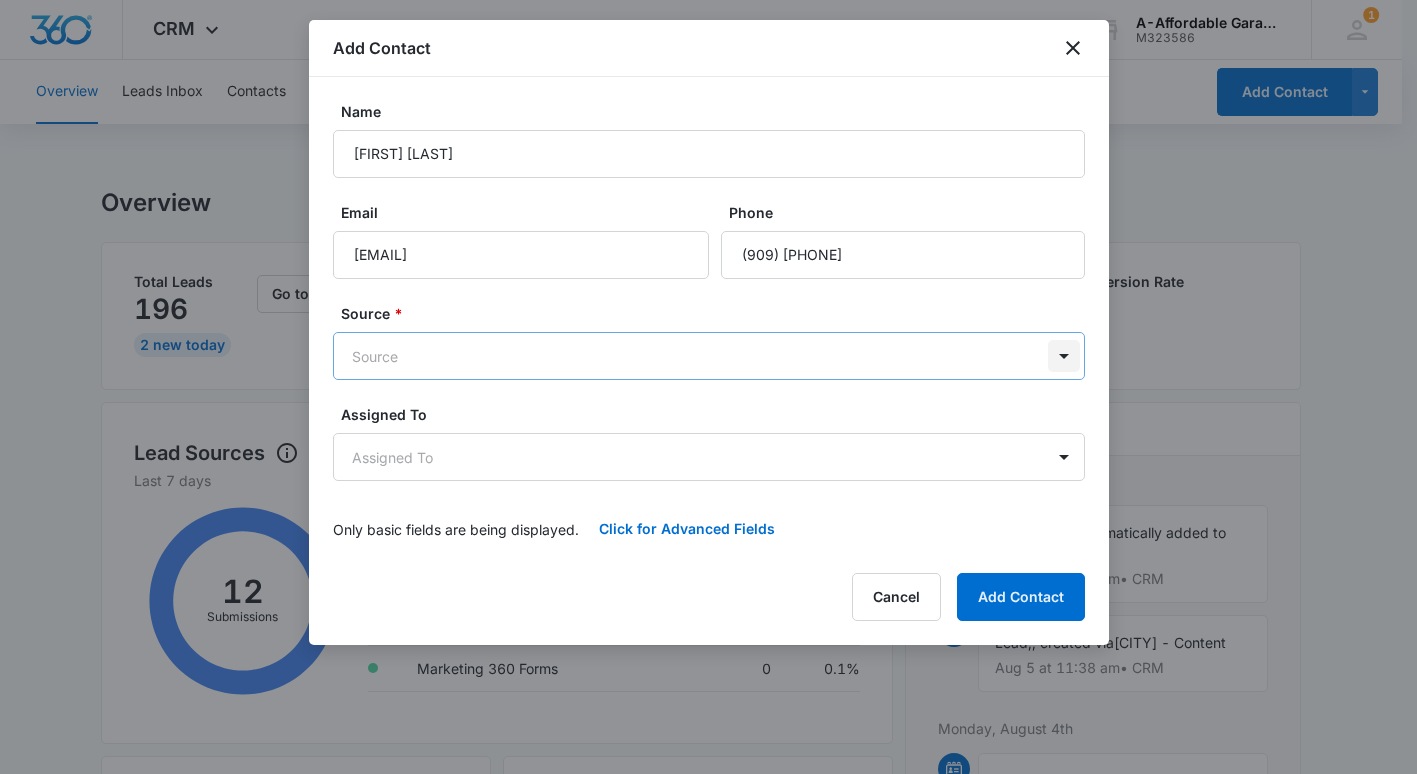 click on "CRM Apps Reputation Websites Forms CRM Email Social Payments POS Content Ads Intelligence Files Brand Settings A-Affordable Garage Doors M323586 Your Accounts View All 1 [FIRST] [LAST] [EMAIL] My Profile 1 Notifications Support Logout Terms & Conditions   •   Privacy Policy Overview Leads Inbox Contacts Organizations History Deals Projects Tasks Calendar Lists Reports Settings Add Contact Overview Total Leads 196 2 New Today Go to Leads Lead Submissions this Week 11 42.11% last 7 days Total Leads Converted 0 Lead Conversion Rate 0 Lead Sources View Report Last 7 days 12 Submissions   Source Submissions % Call Tracking 12 100% Manual 0 0.1% Marketing 360 Forms 0 0.1% Overlooked Leads Name Lead age Quick actions [PHONE] 132 Days [PHONE] 131 Days [PHONE] 131 Days [PHONE] 131 Days [PHONE] 130 Days [PHONE] 129 Days [PHONE] 127 Days [PHONE] 127 Days See all 196 Open Tasks       Yearly $75 maintenance Mar 4 – Mar 5 Follow up call Mar 18 Follow up call 1" at bounding box center [708, 862] 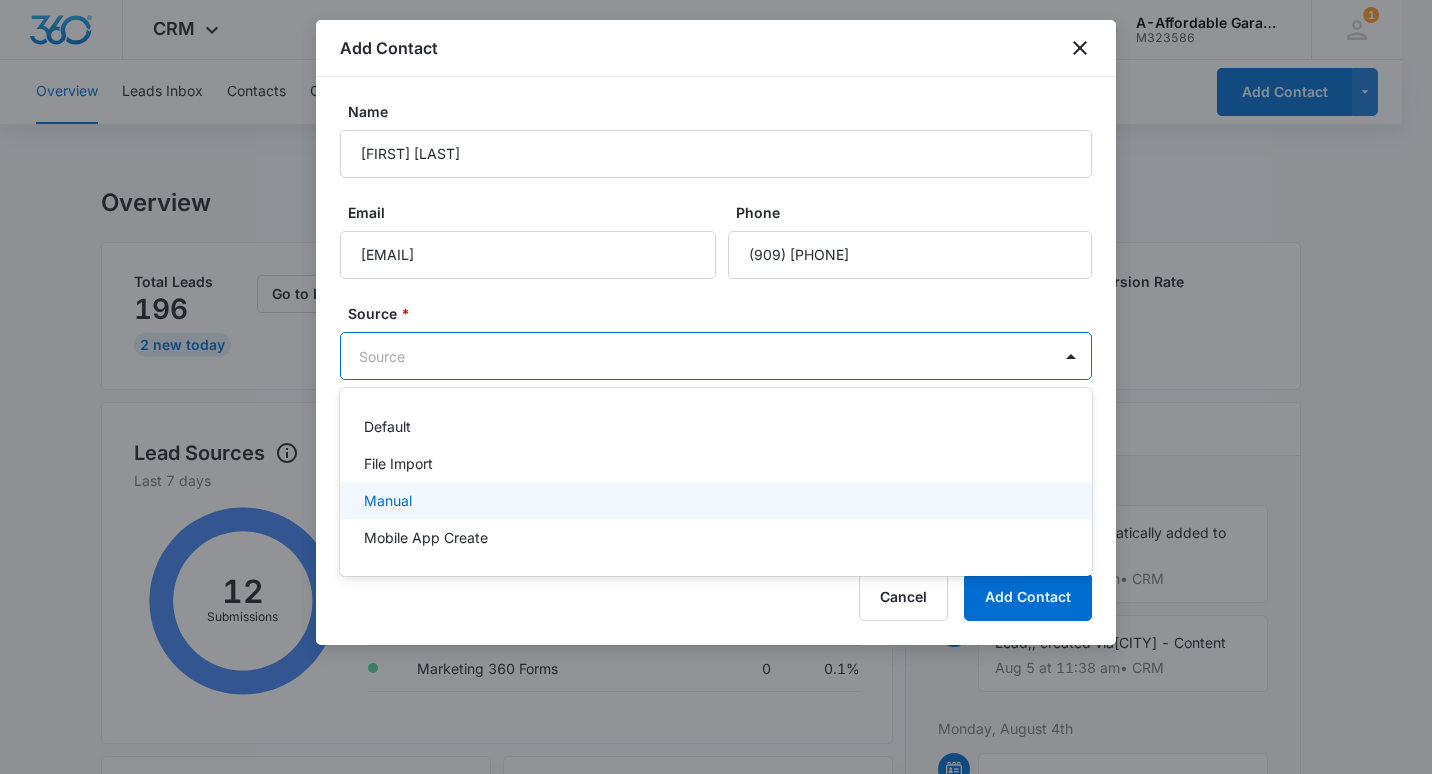 click on "Manual" at bounding box center (714, 500) 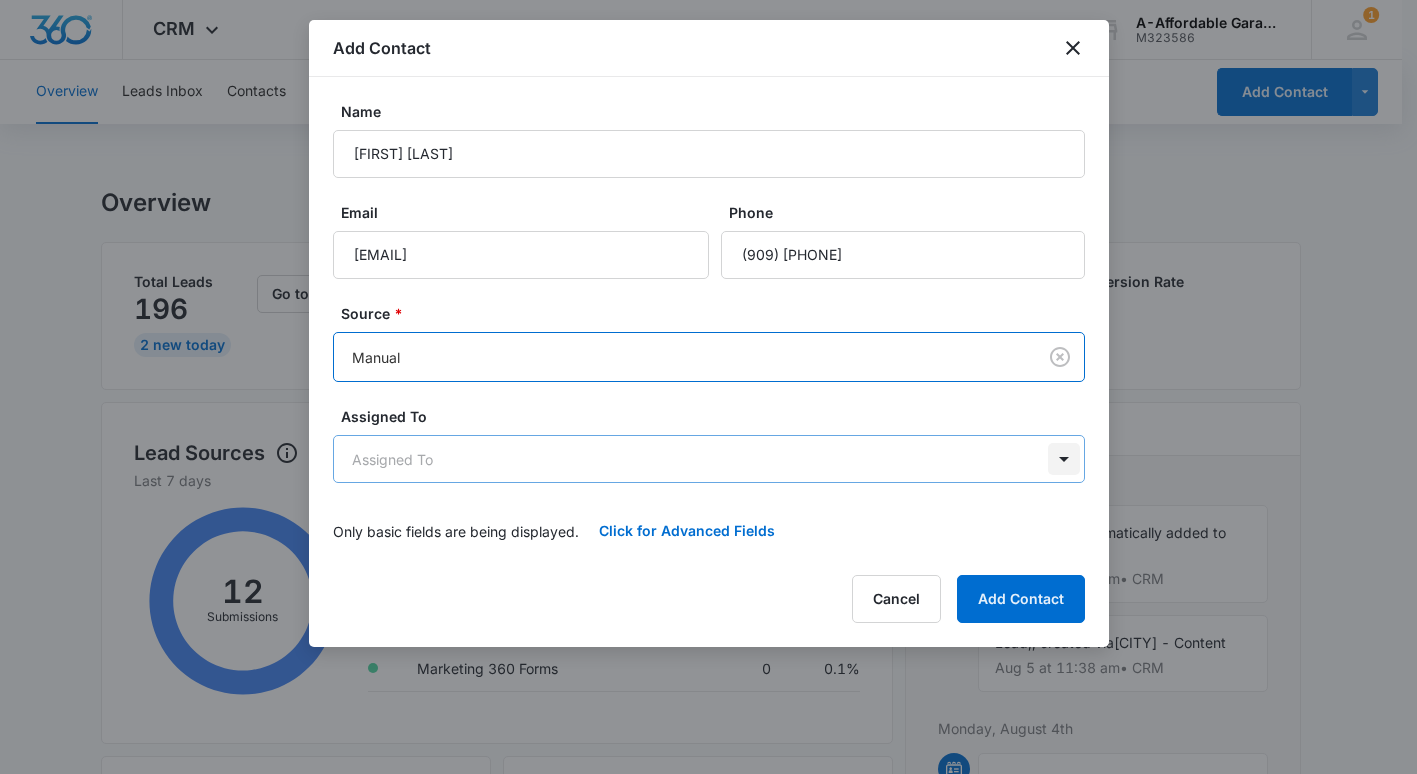 click on "CRM Apps Reputation Websites Forms CRM Email Social Payments POS Content Ads Intelligence Files Brand Settings A-Affordable Garage Doors M323586 Your Accounts View All 1 [FIRST] [LAST] [EMAIL] My Profile 1 Notifications Support Logout Terms & Conditions   •   Privacy Policy Overview Leads Inbox Contacts Organizations History Deals Projects Tasks Calendar Lists Reports Settings Add Contact Overview Total Leads 196 2 New Today Go to Leads Lead Submissions this Week 11 42.11% last 7 days Total Leads Converted 0 Lead Conversion Rate 0 Lead Sources View Report Last 7 days 12 Submissions   Source Submissions % Call Tracking 12 100% Manual 0 0.1% Marketing 360 Forms 0 0.1% Overlooked Leads Name Lead age Quick actions [PHONE] 132 Days [PHONE] 131 Days [PHONE] 131 Days [PHONE] 131 Days [PHONE] 130 Days [PHONE] 129 Days [PHONE] 127 Days [PHONE] 127 Days See all 196 Open Tasks       Yearly $75 maintenance Mar 4 – Mar 5 Follow up call Mar 18 Follow up call 1" at bounding box center (708, 862) 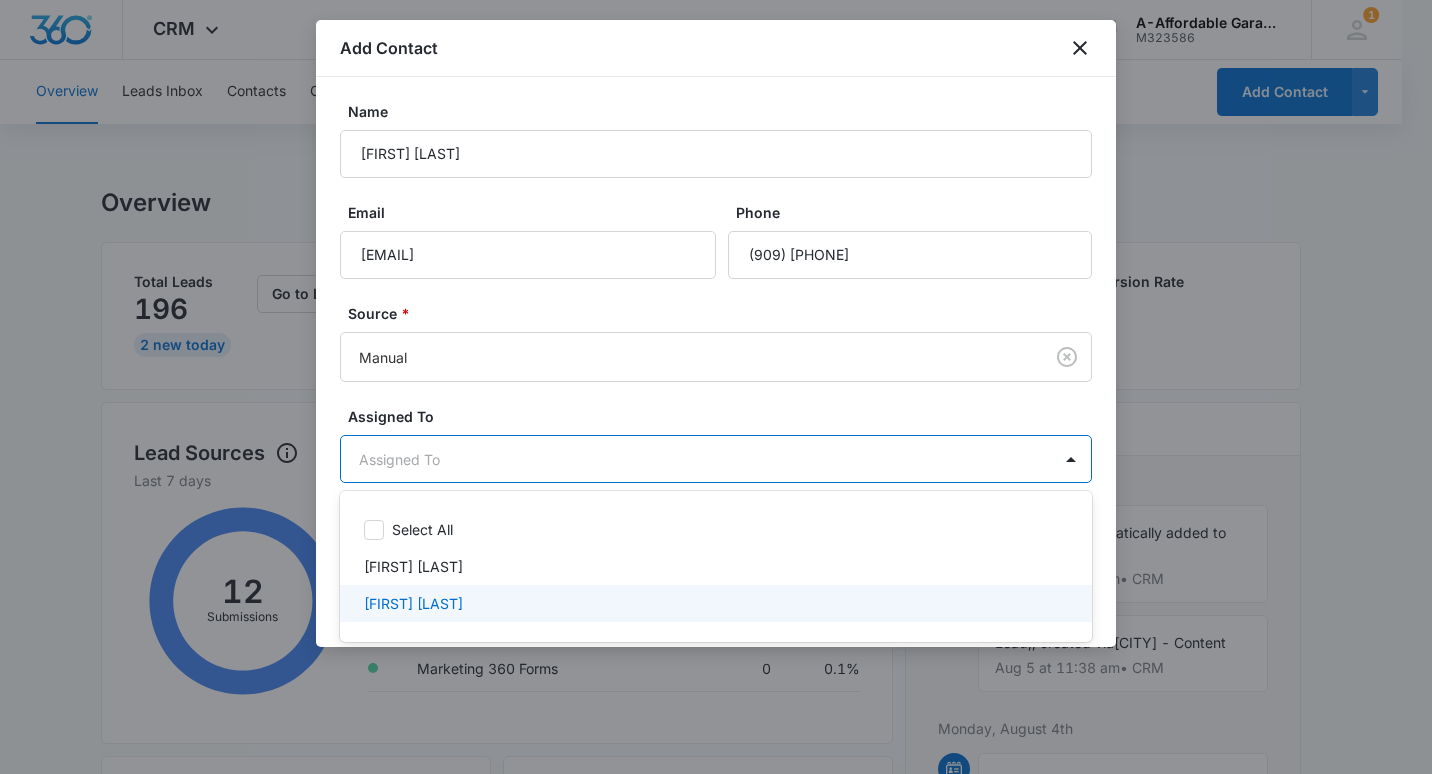 click on "[FIRST] [LAST]" at bounding box center (413, 603) 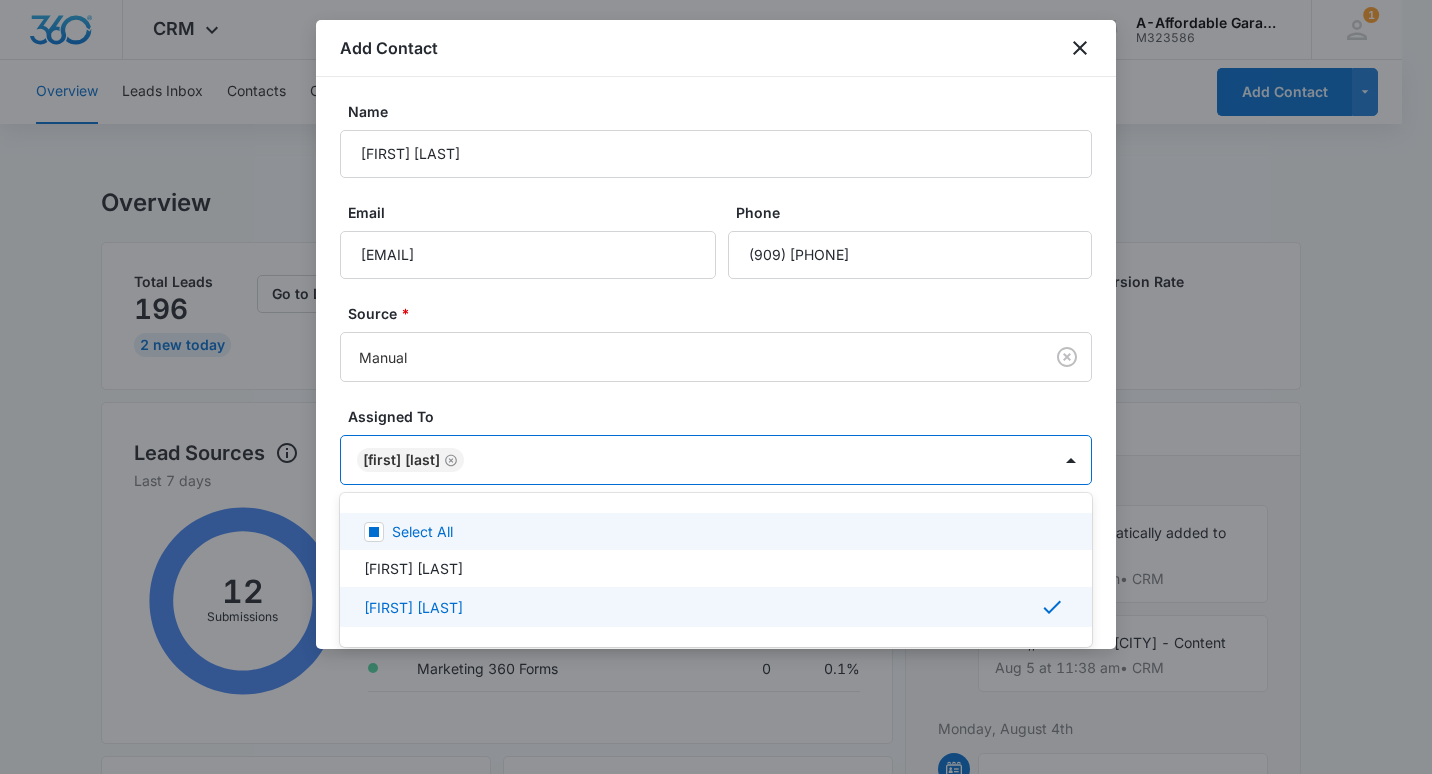 click at bounding box center (716, 387) 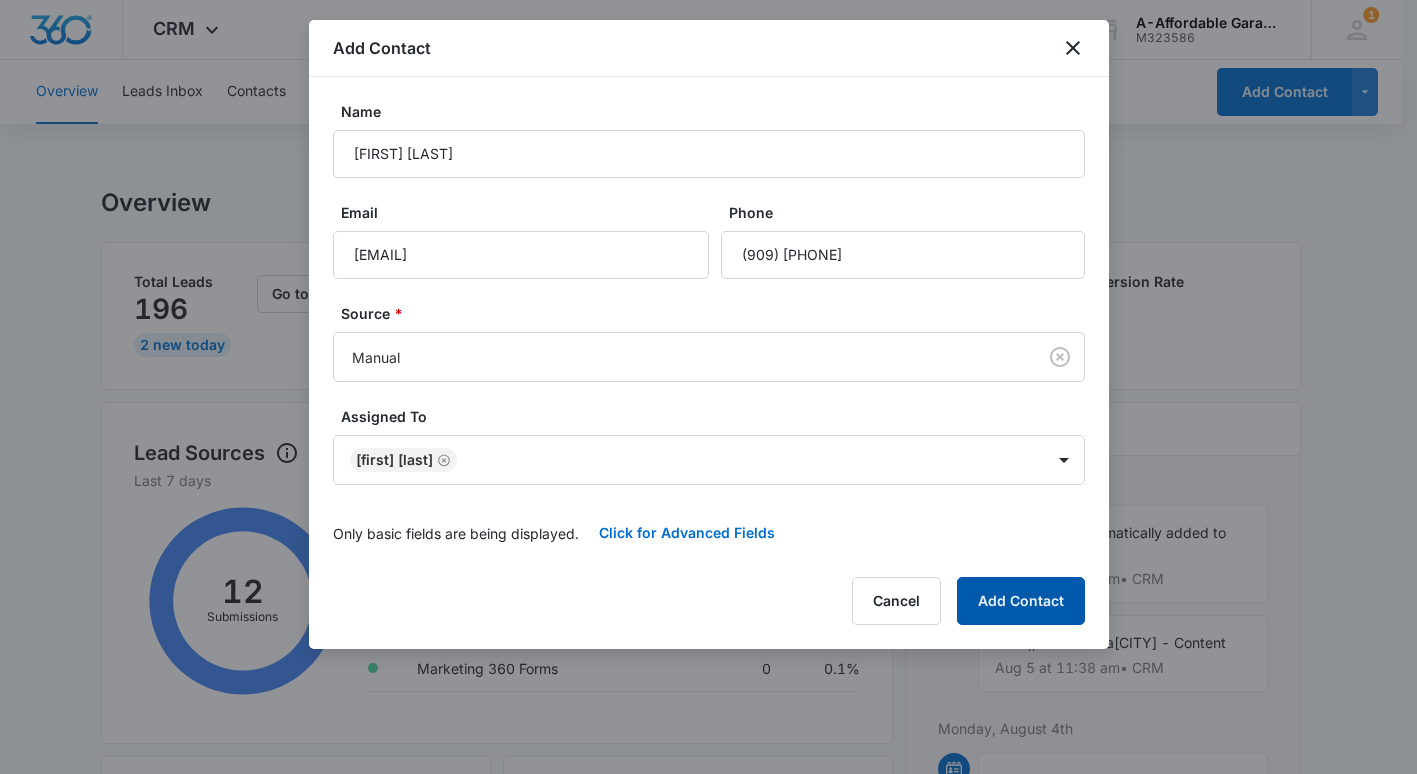 click on "Add Contact" at bounding box center [1021, 601] 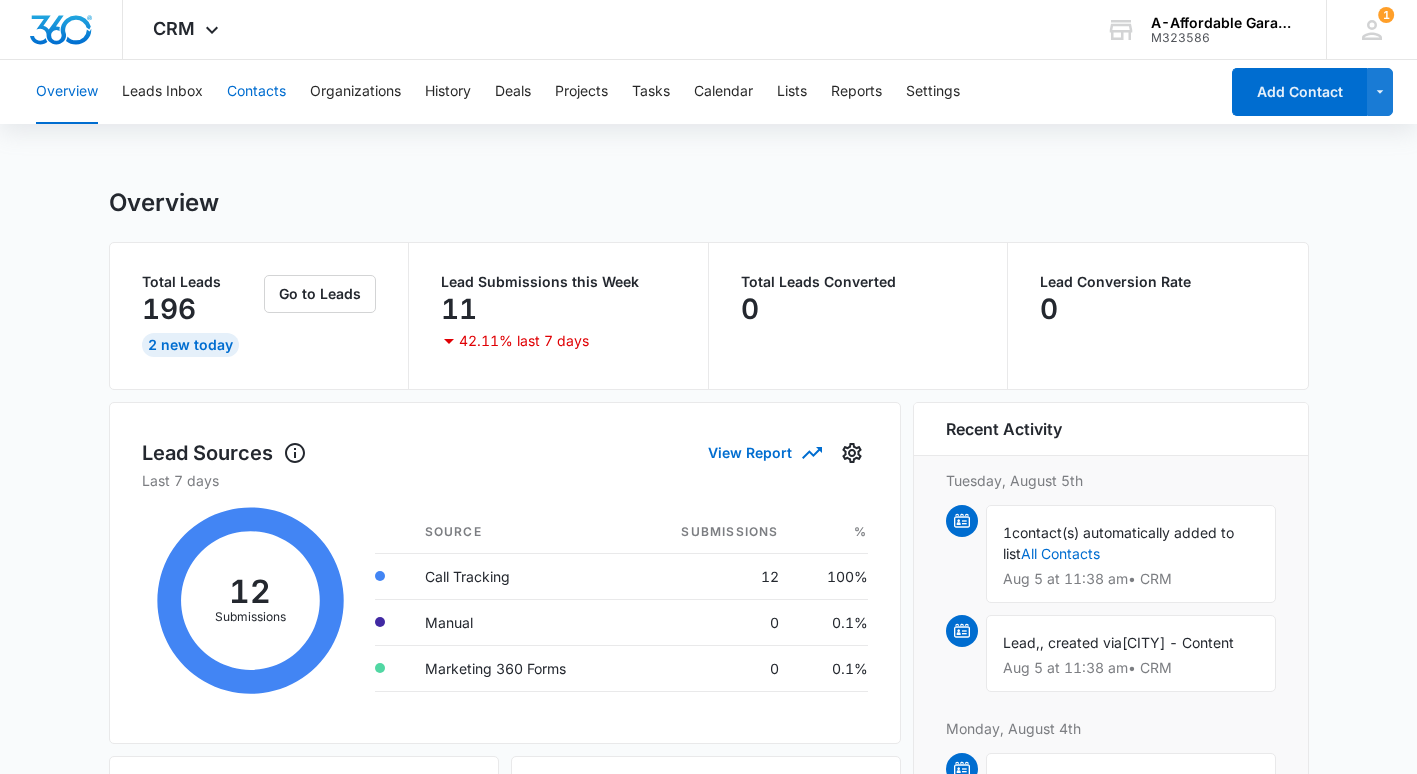 click on "Contacts" at bounding box center (256, 92) 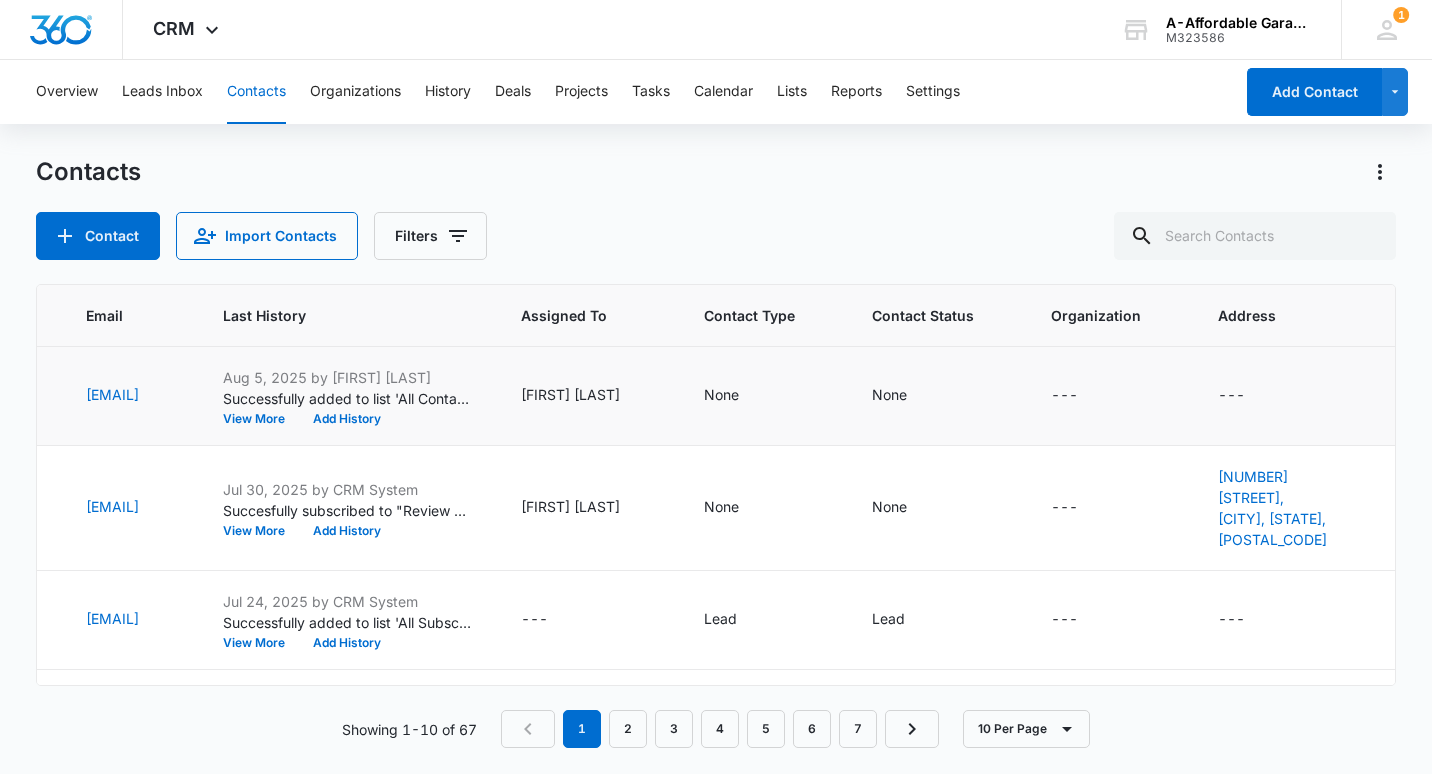 scroll, scrollTop: 0, scrollLeft: 690, axis: horizontal 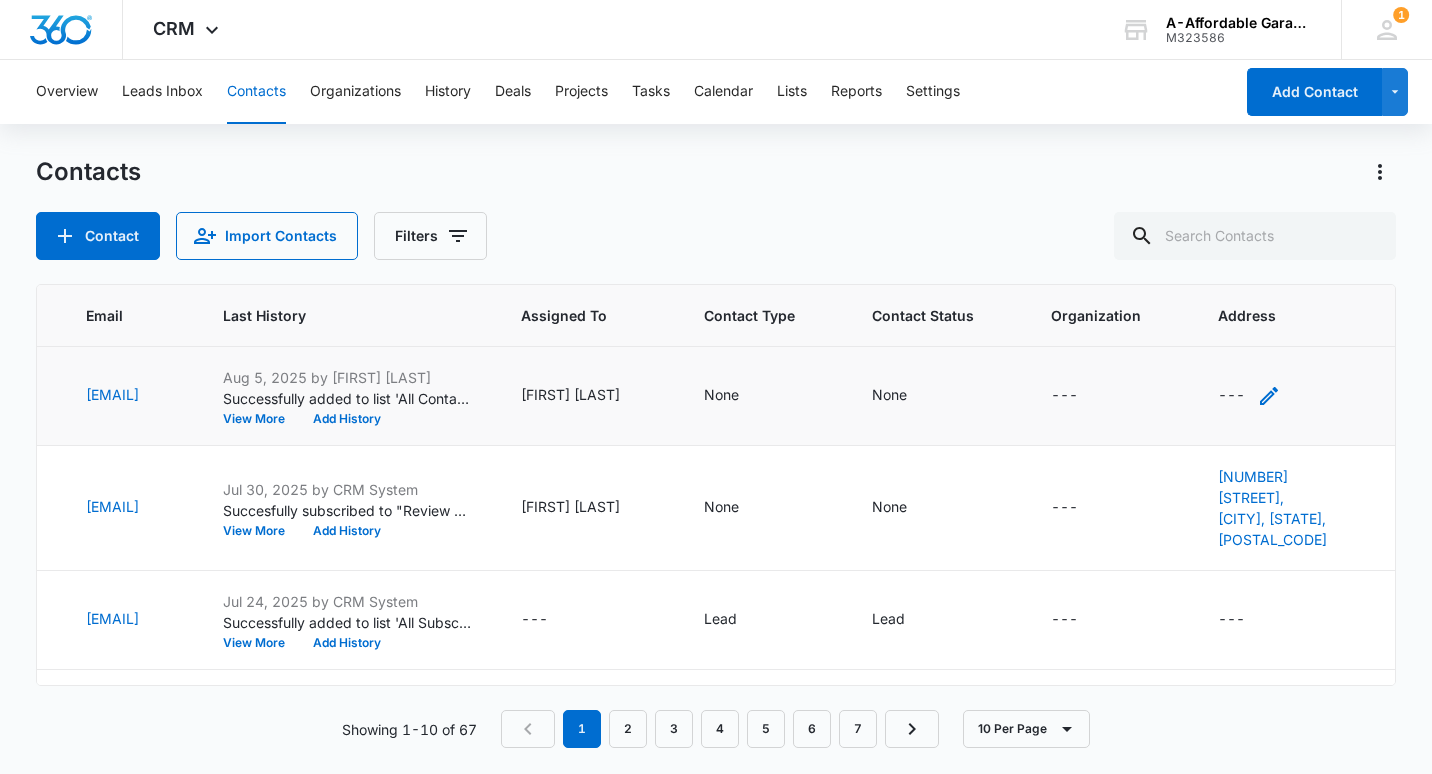 click on "---" at bounding box center (1231, 396) 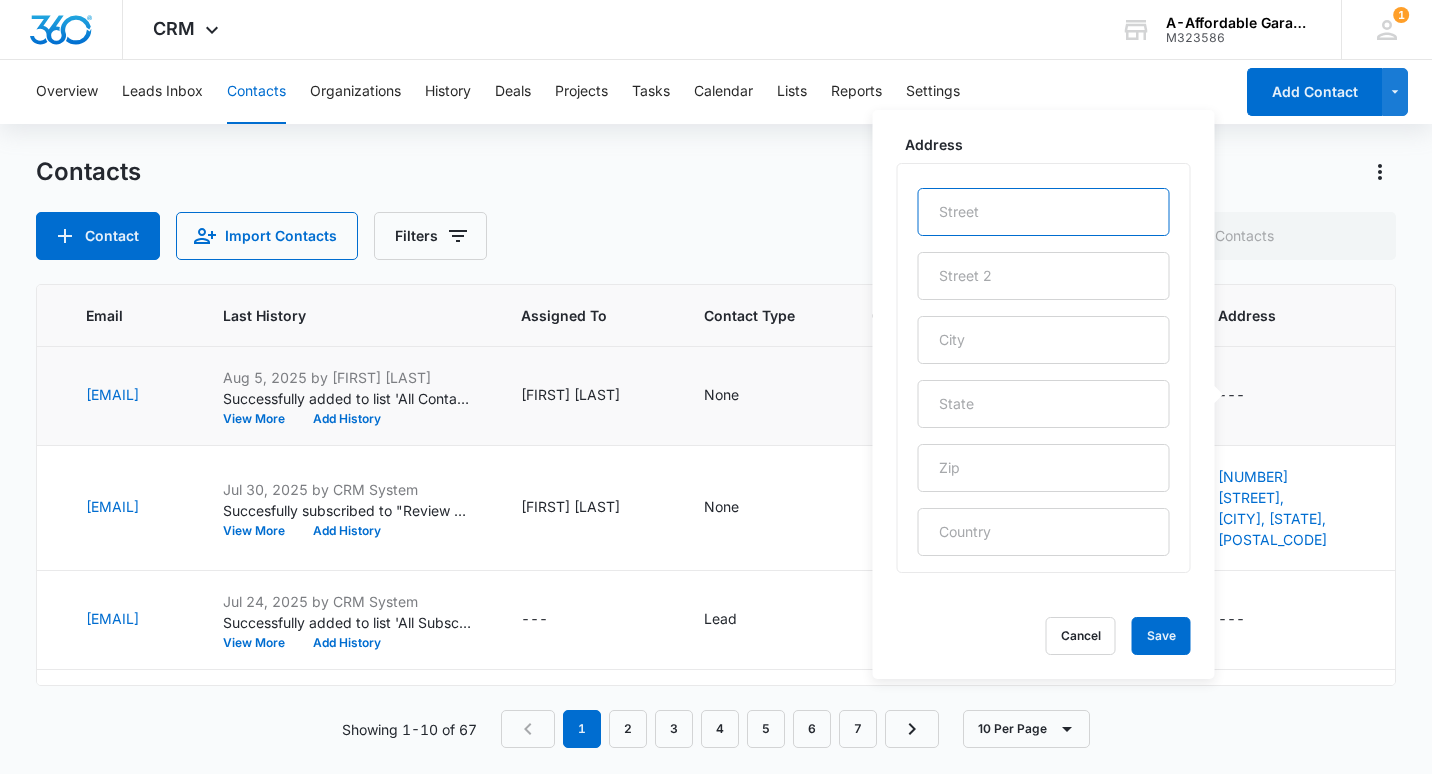 click at bounding box center (1044, 212) 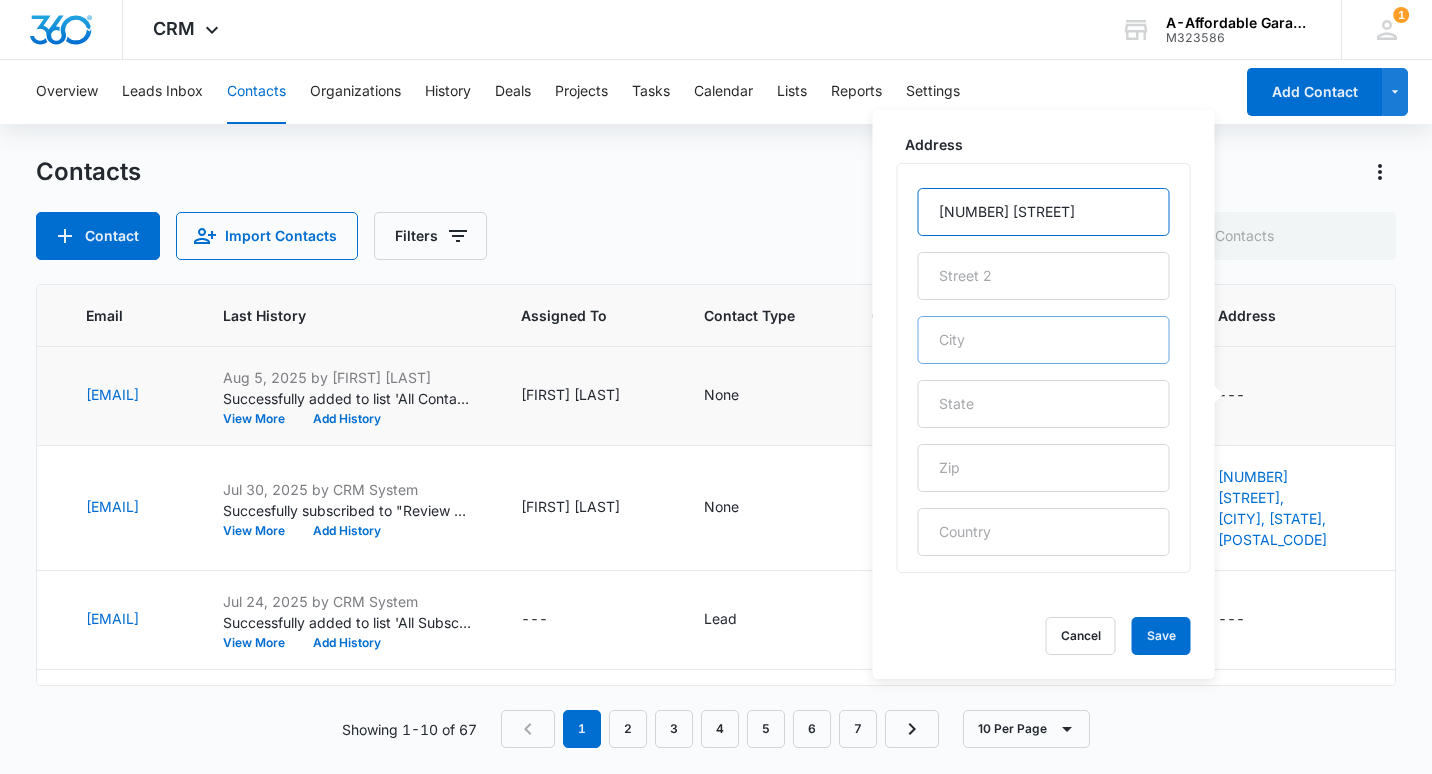 type on "34649 Kelly Ln" 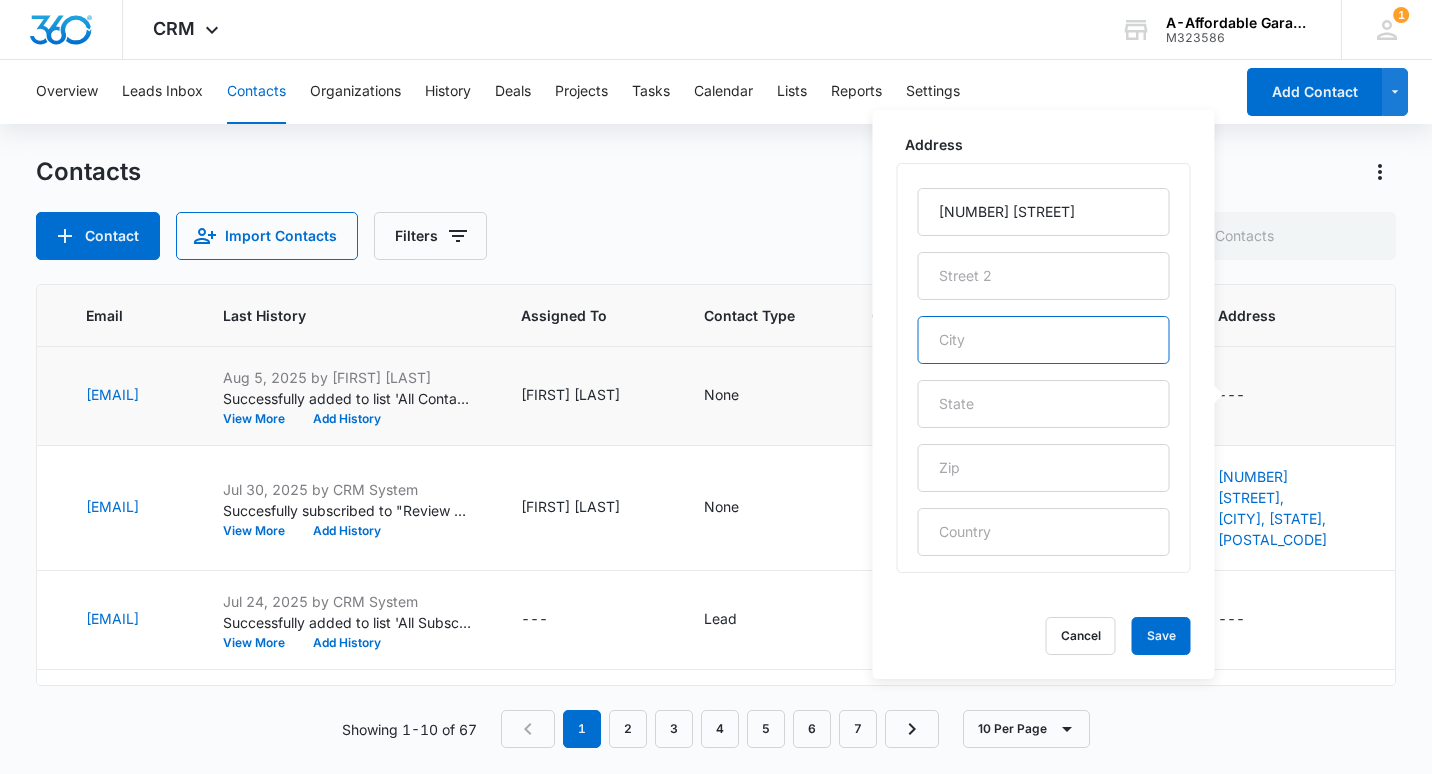 click at bounding box center (1044, 340) 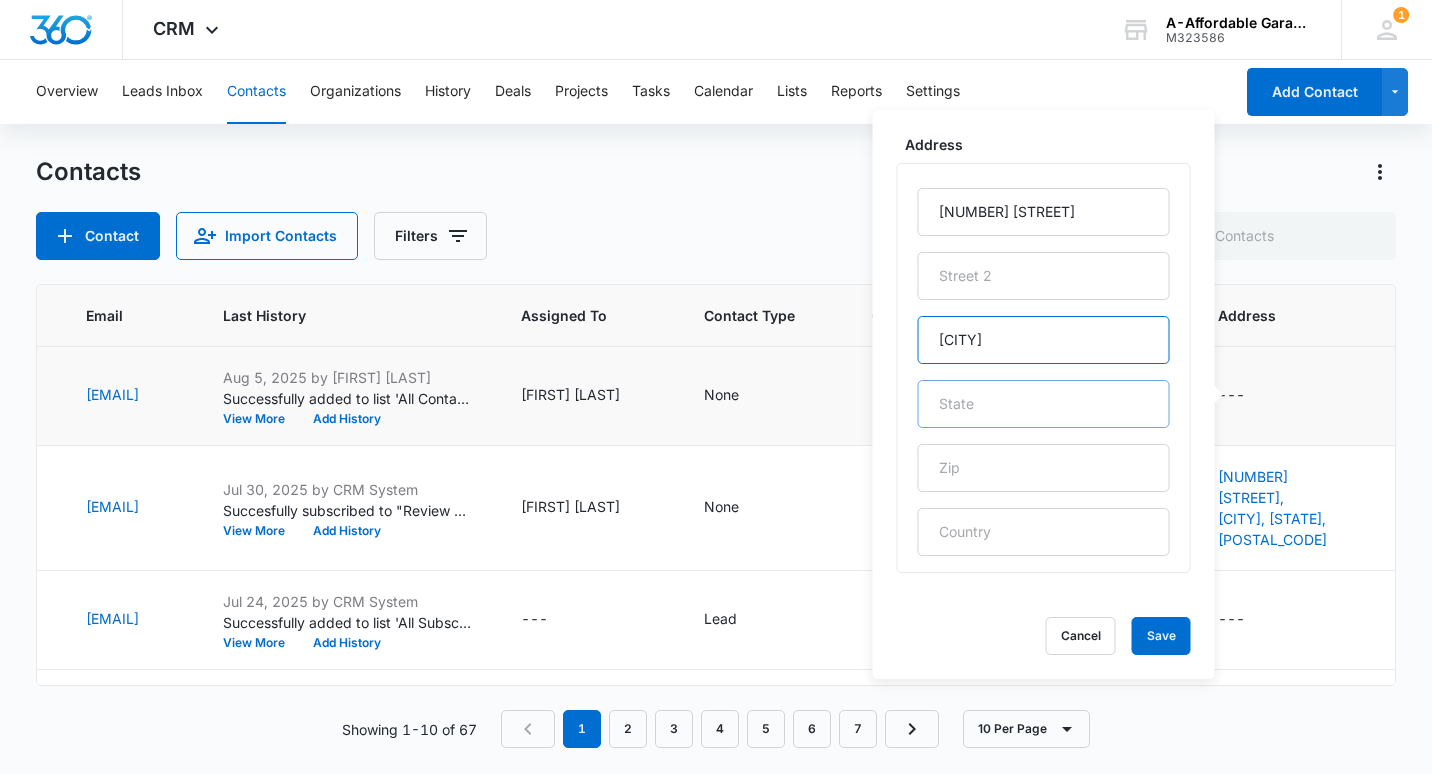 type on "Yucaipa" 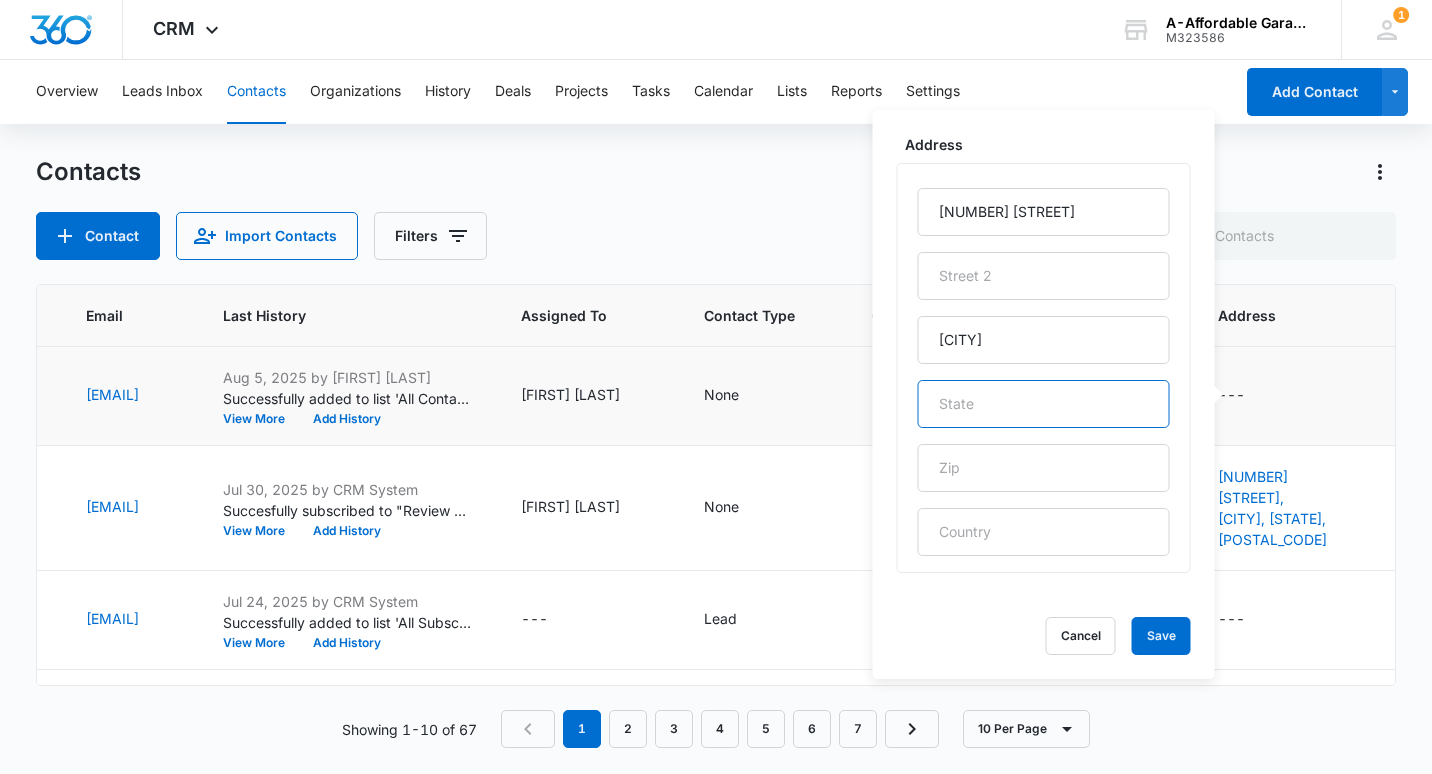 click at bounding box center [1044, 404] 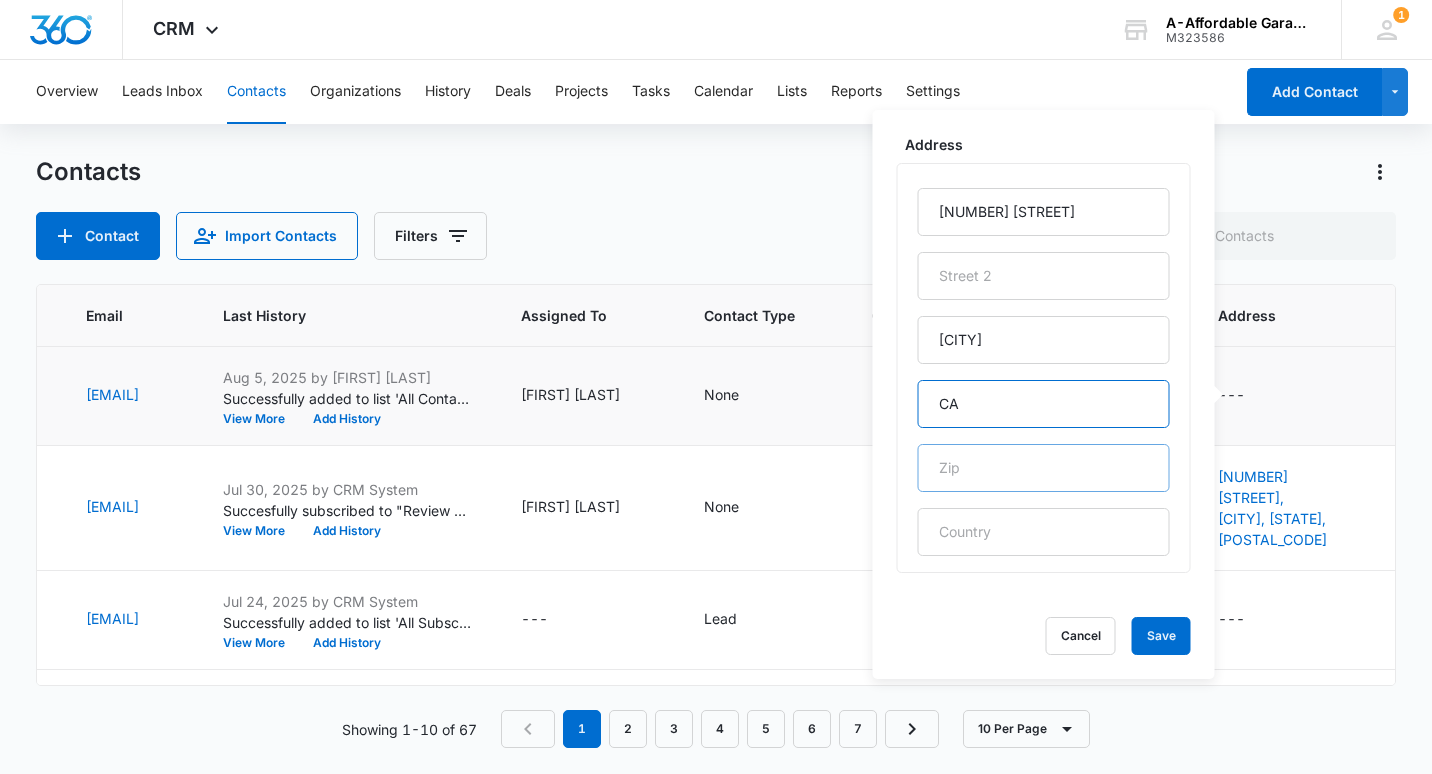 type on "CA" 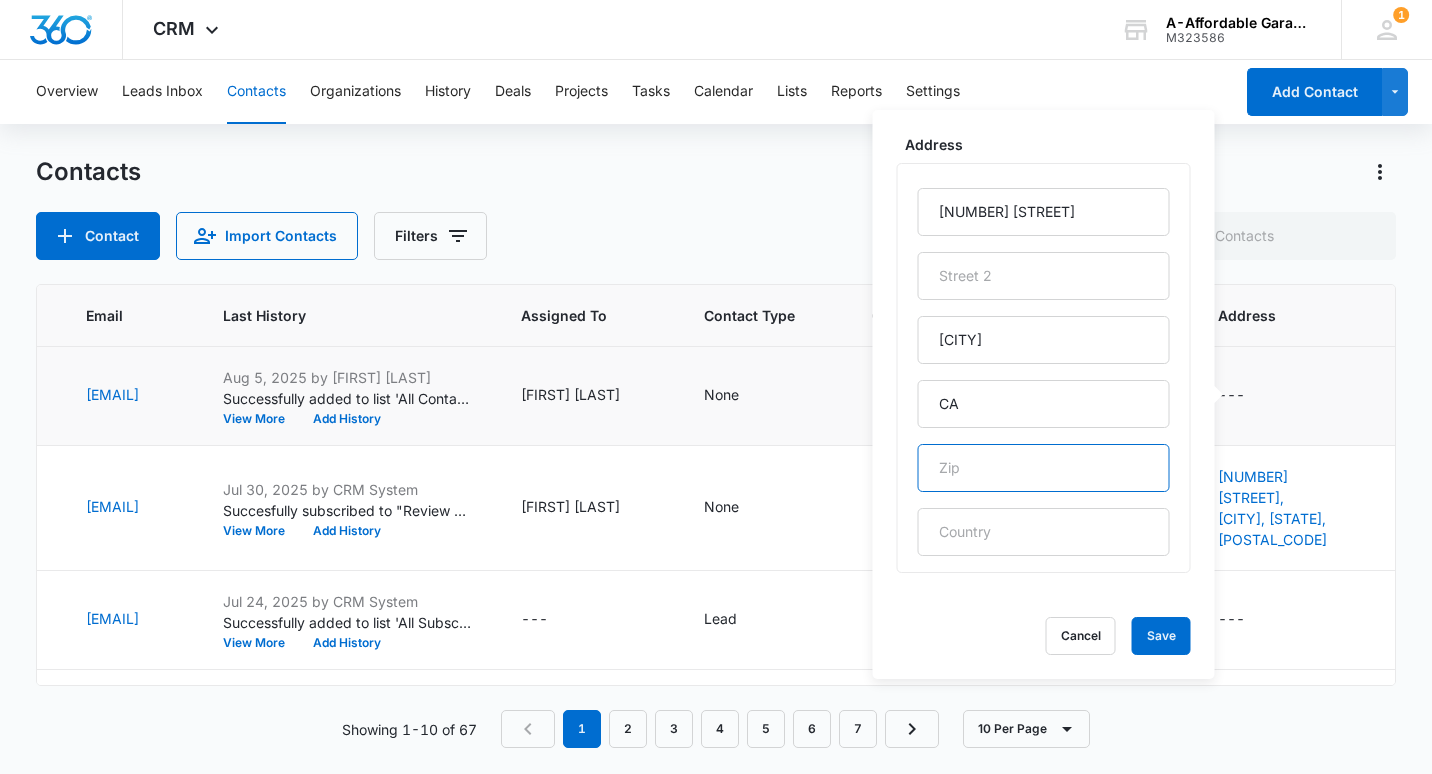 click at bounding box center (1044, 468) 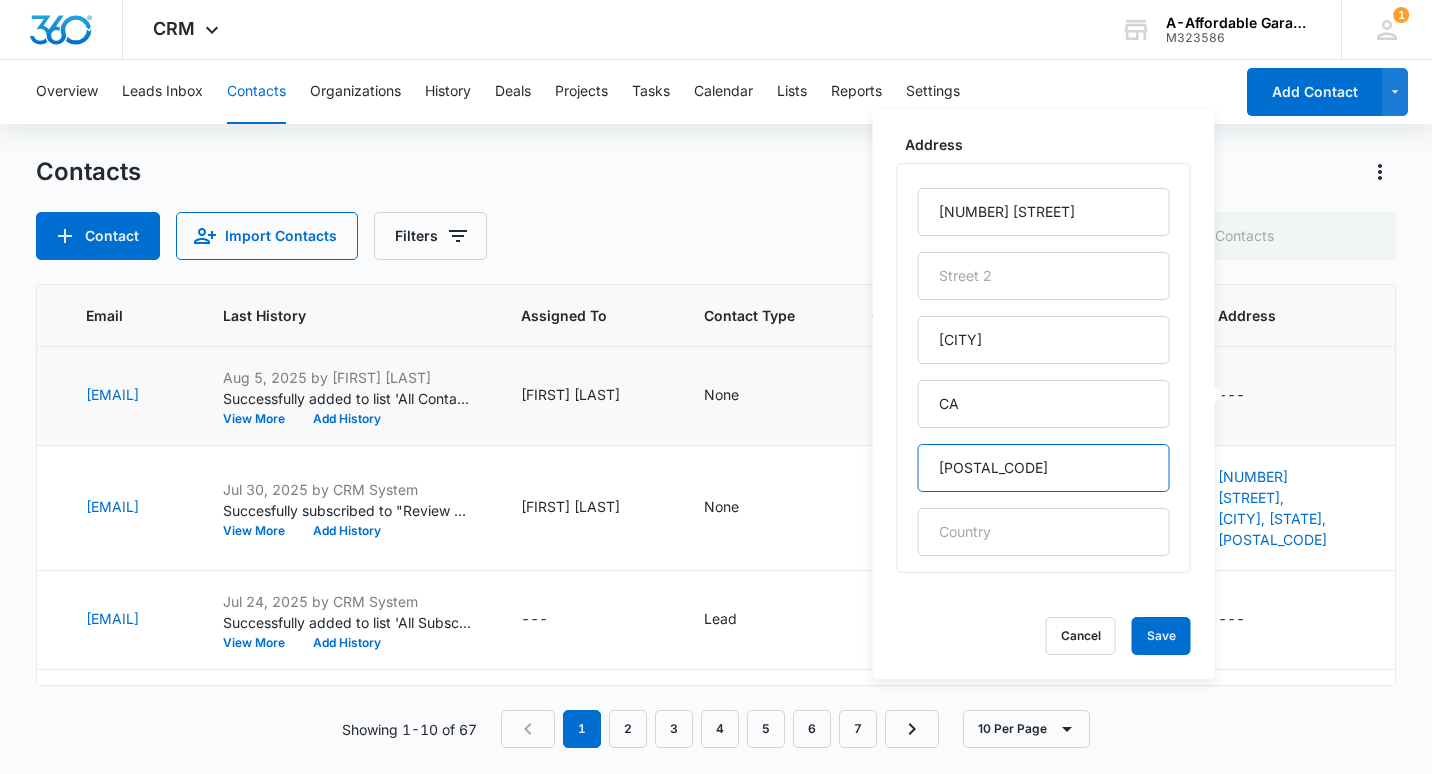 type on "92399" 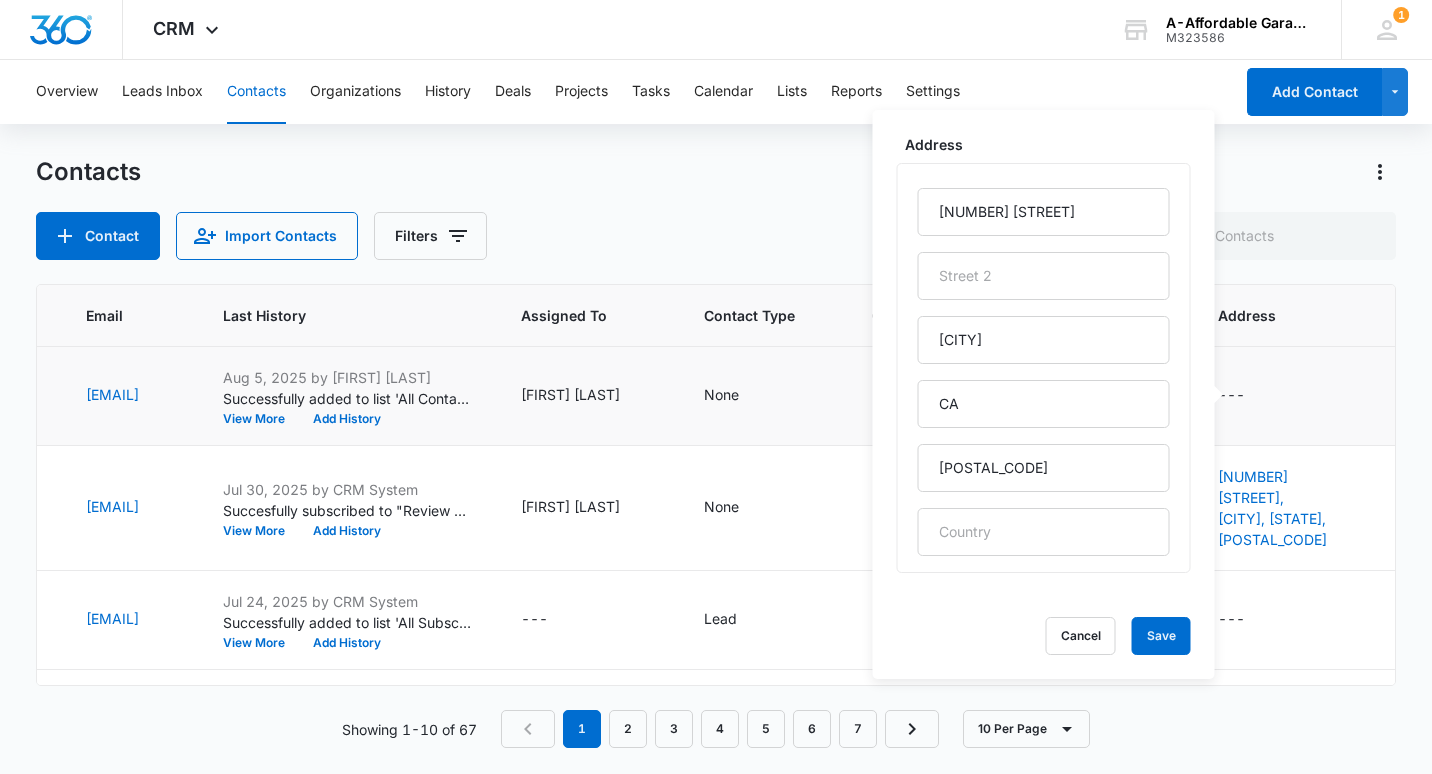 click on "Address 34649 Kelly Ln Yucaipa CA 92399 Cancel Save" at bounding box center [1044, 394] 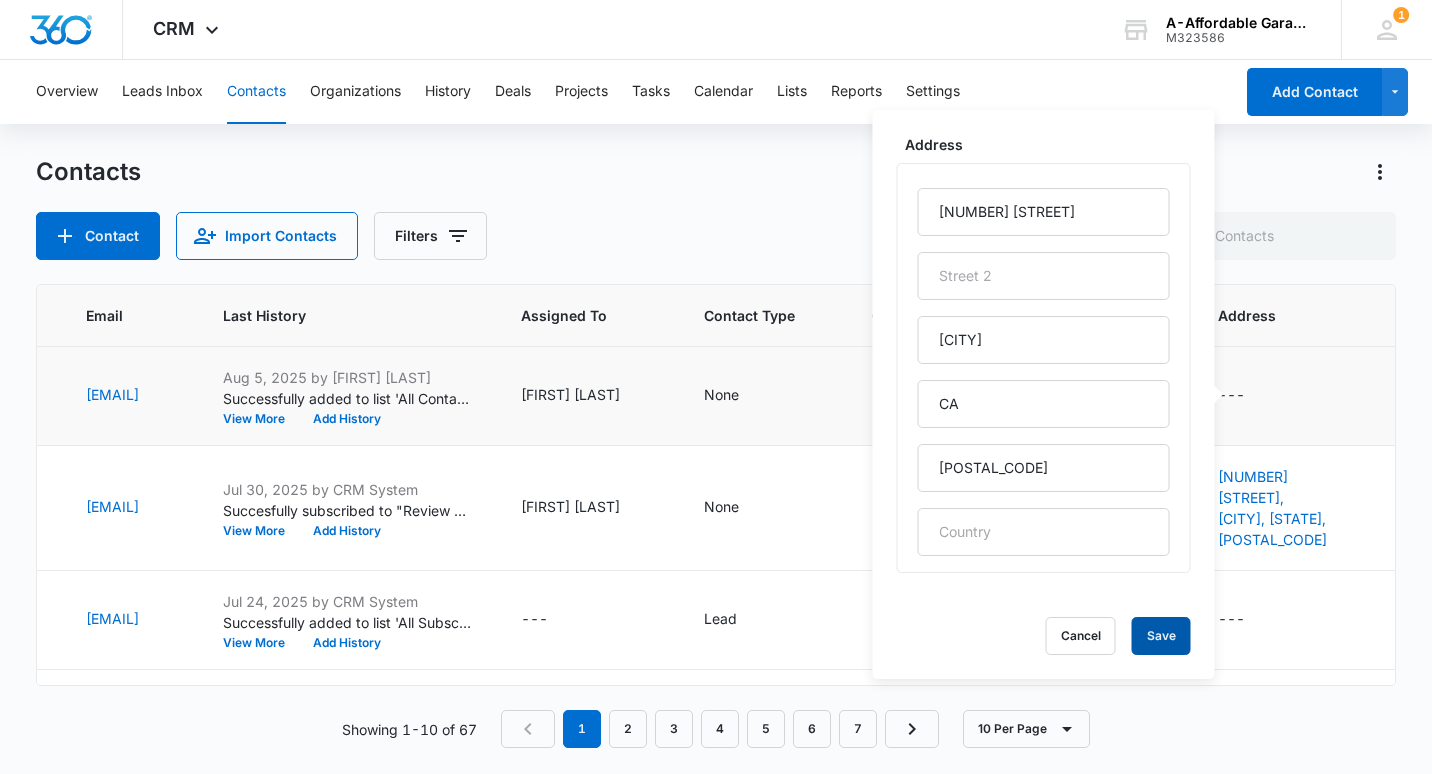 click on "Save" at bounding box center (1161, 636) 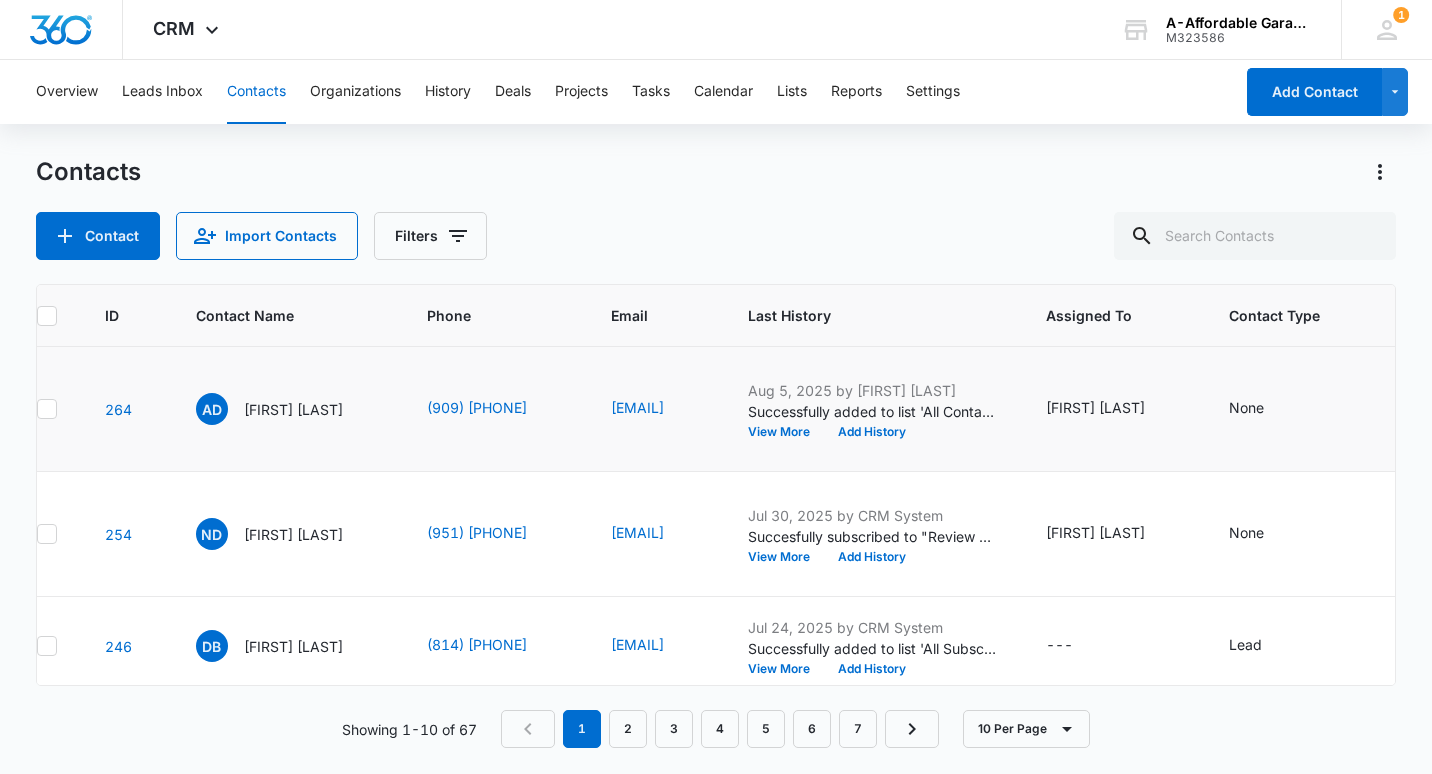 scroll, scrollTop: 0, scrollLeft: 0, axis: both 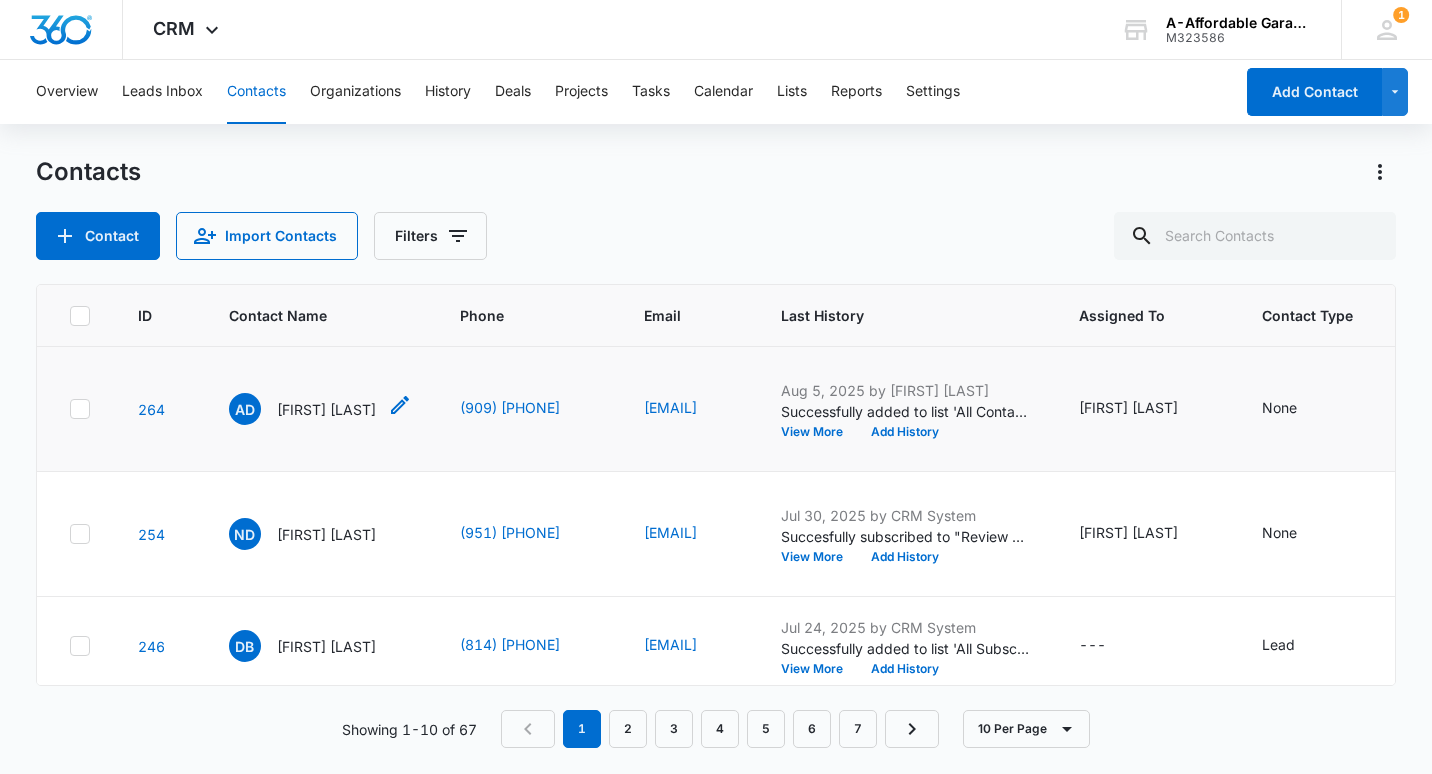 click on "Amber Daniel" at bounding box center (326, 409) 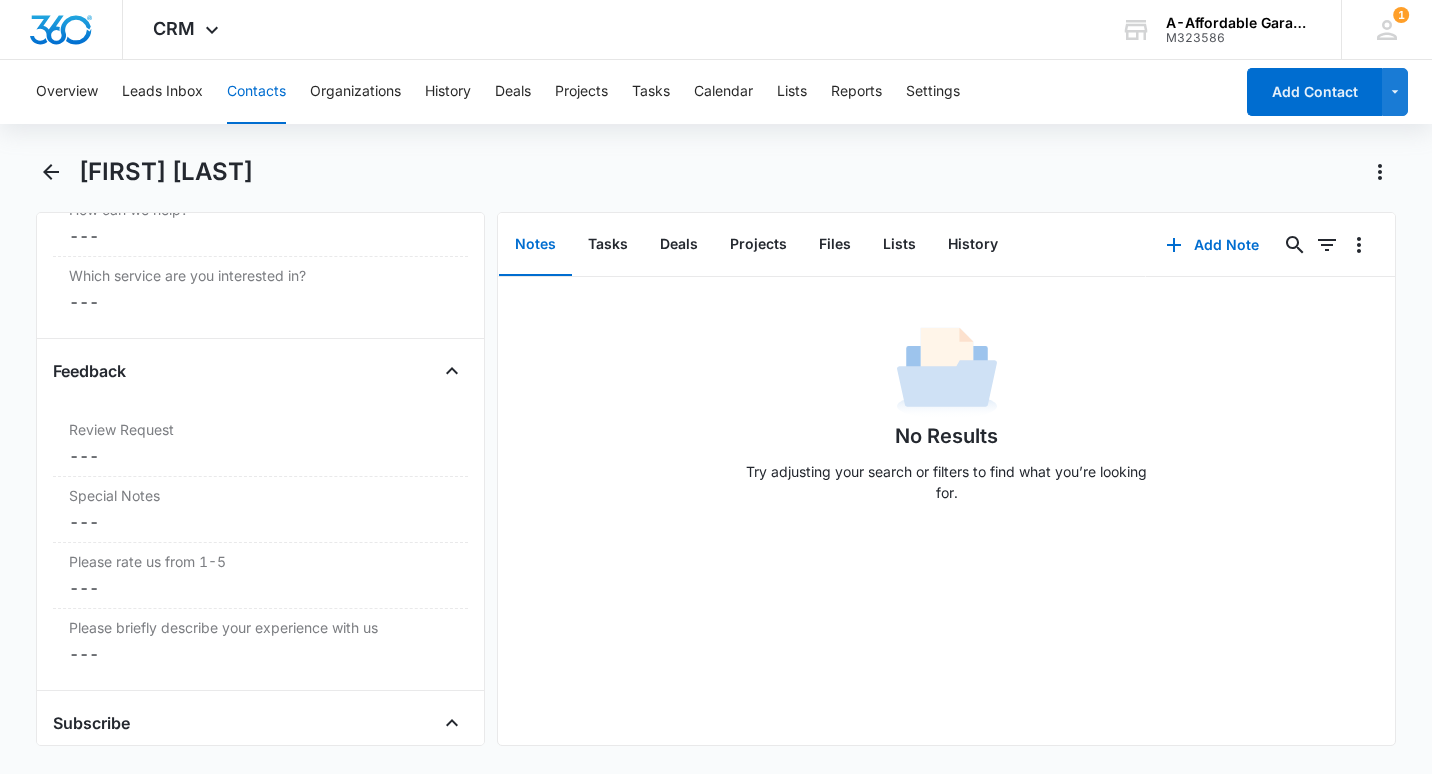 scroll, scrollTop: 1880, scrollLeft: 0, axis: vertical 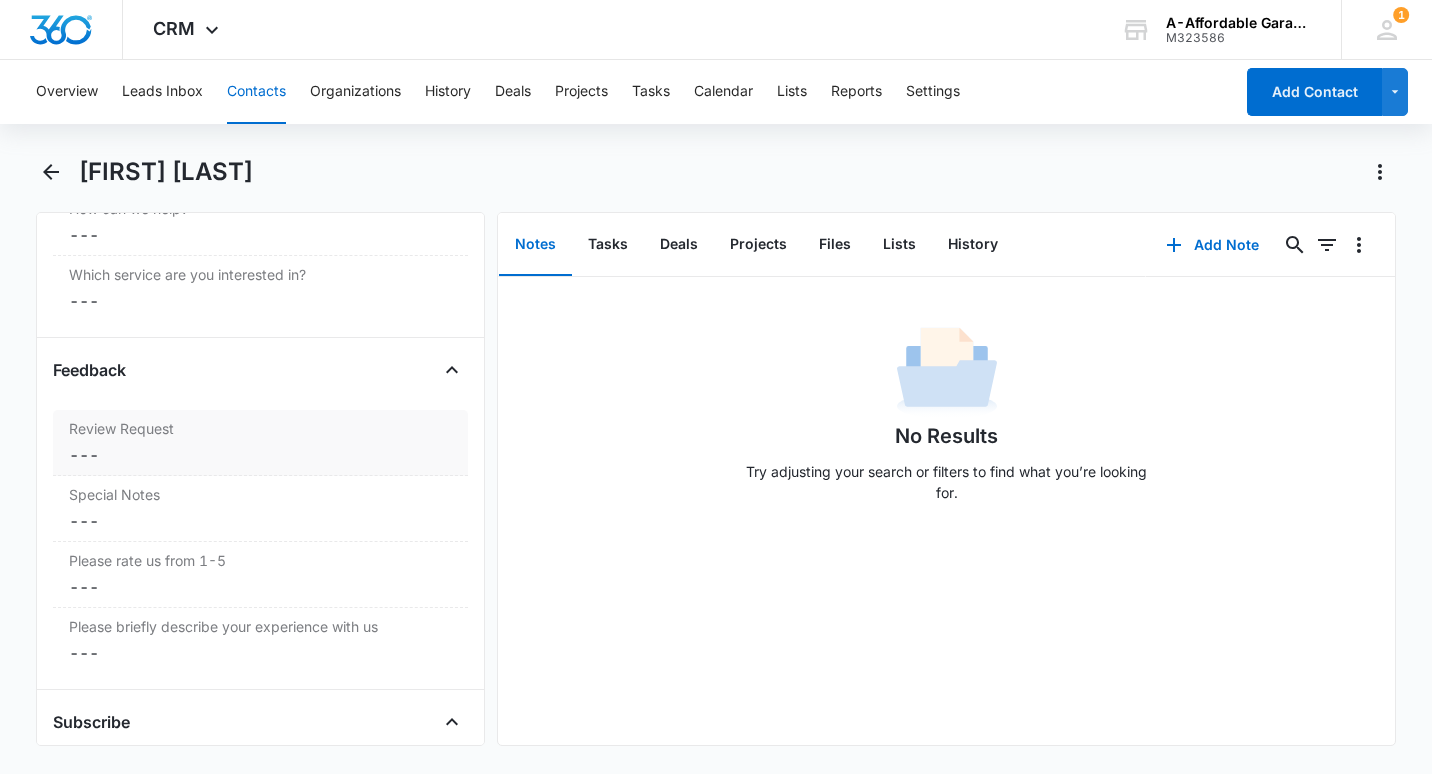 click on "Review Request" at bounding box center (260, 428) 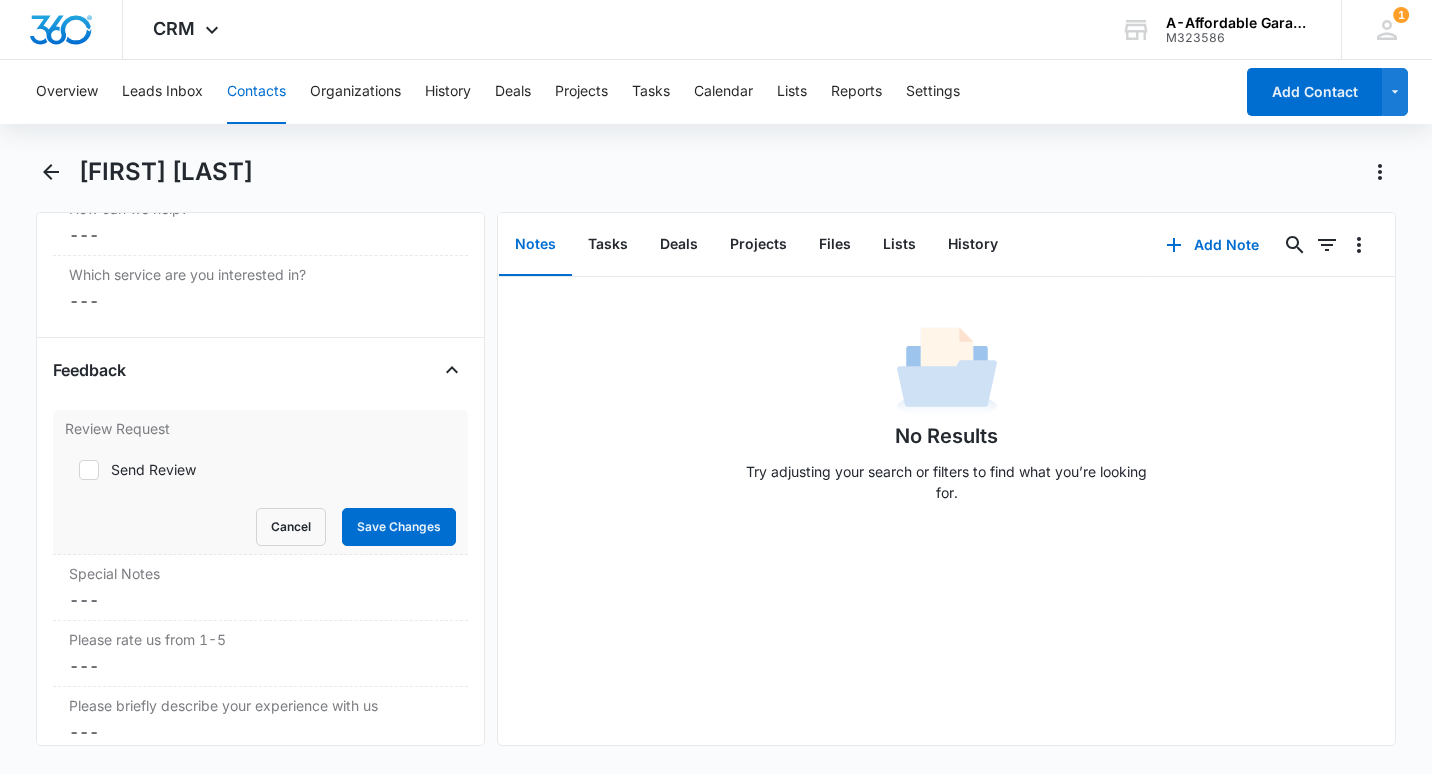click 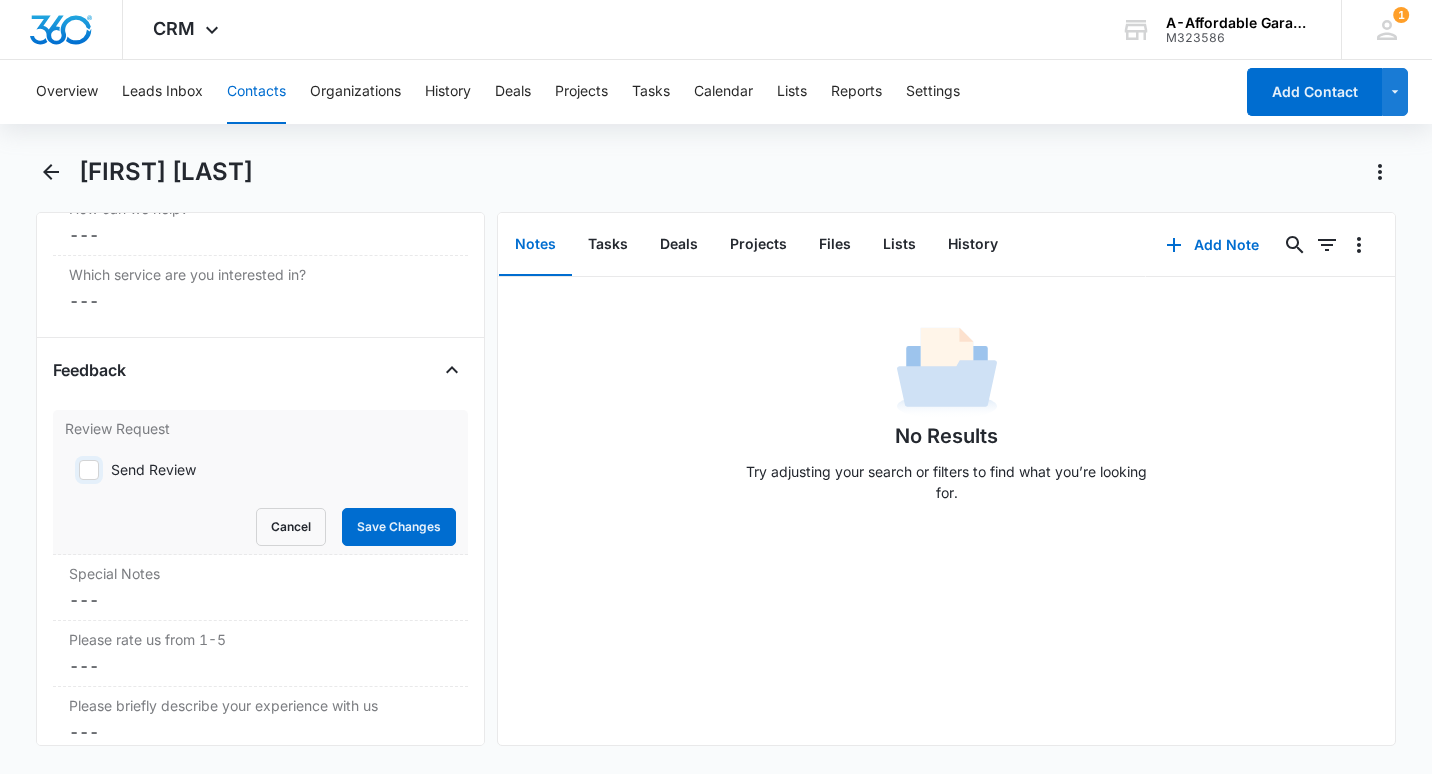 click on "Send Review" at bounding box center (72, 470) 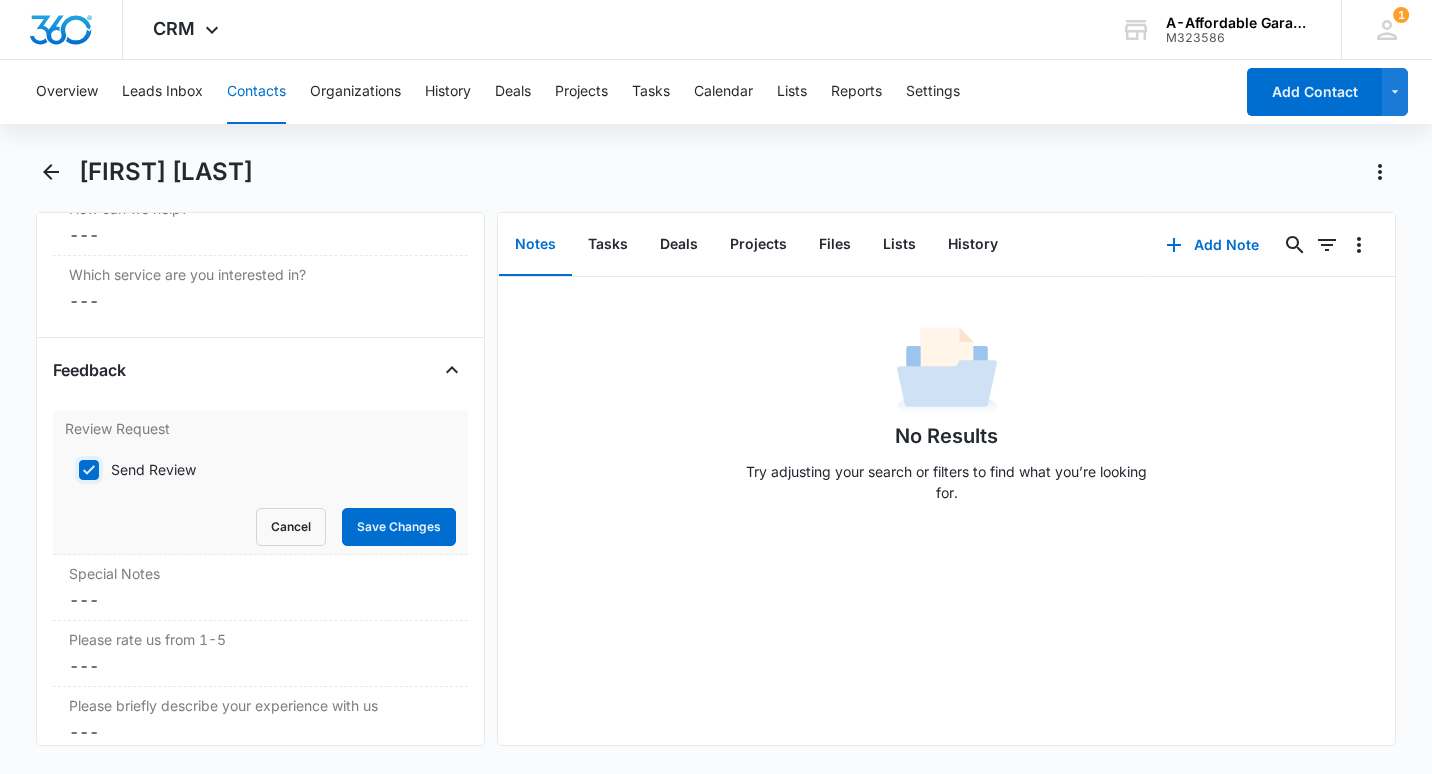checkbox on "true" 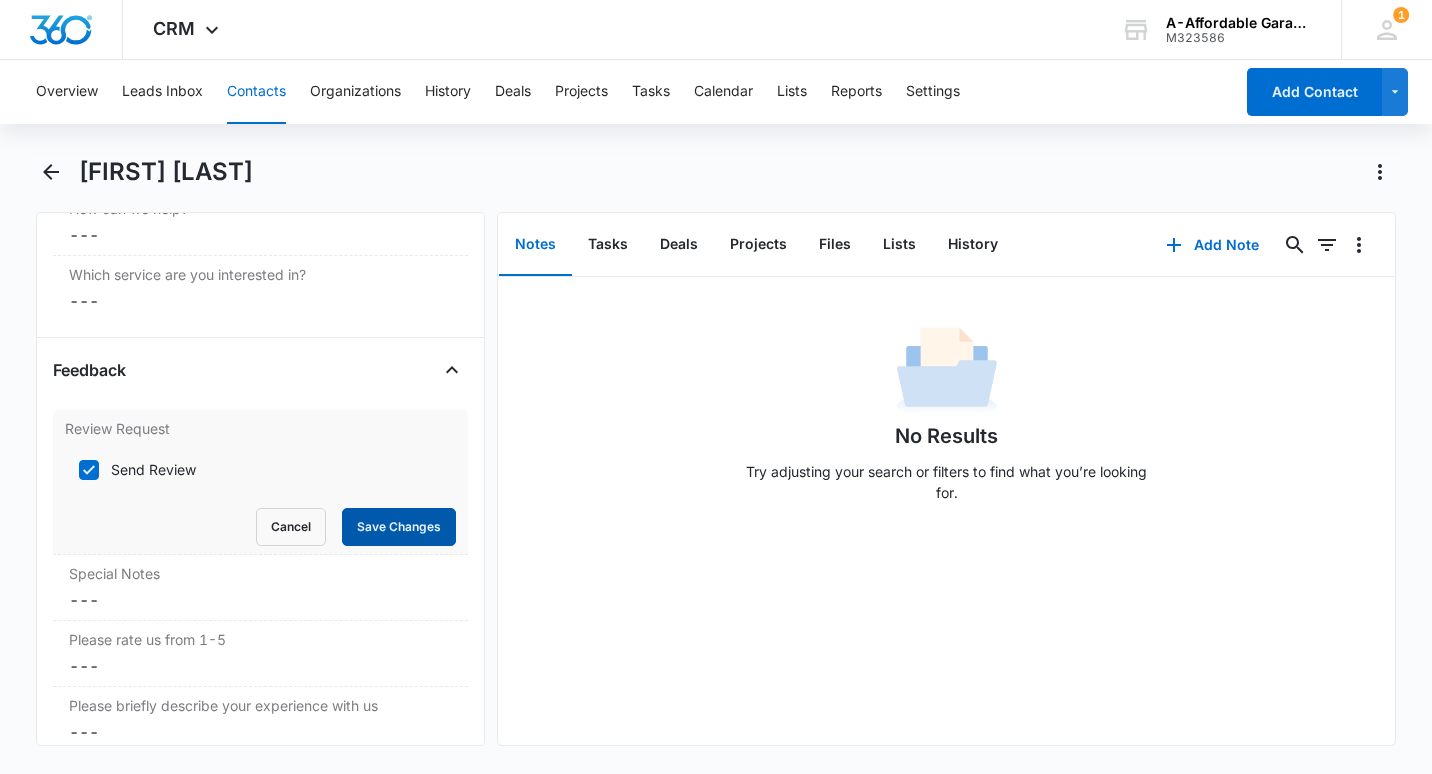 click on "Save Changes" at bounding box center [399, 527] 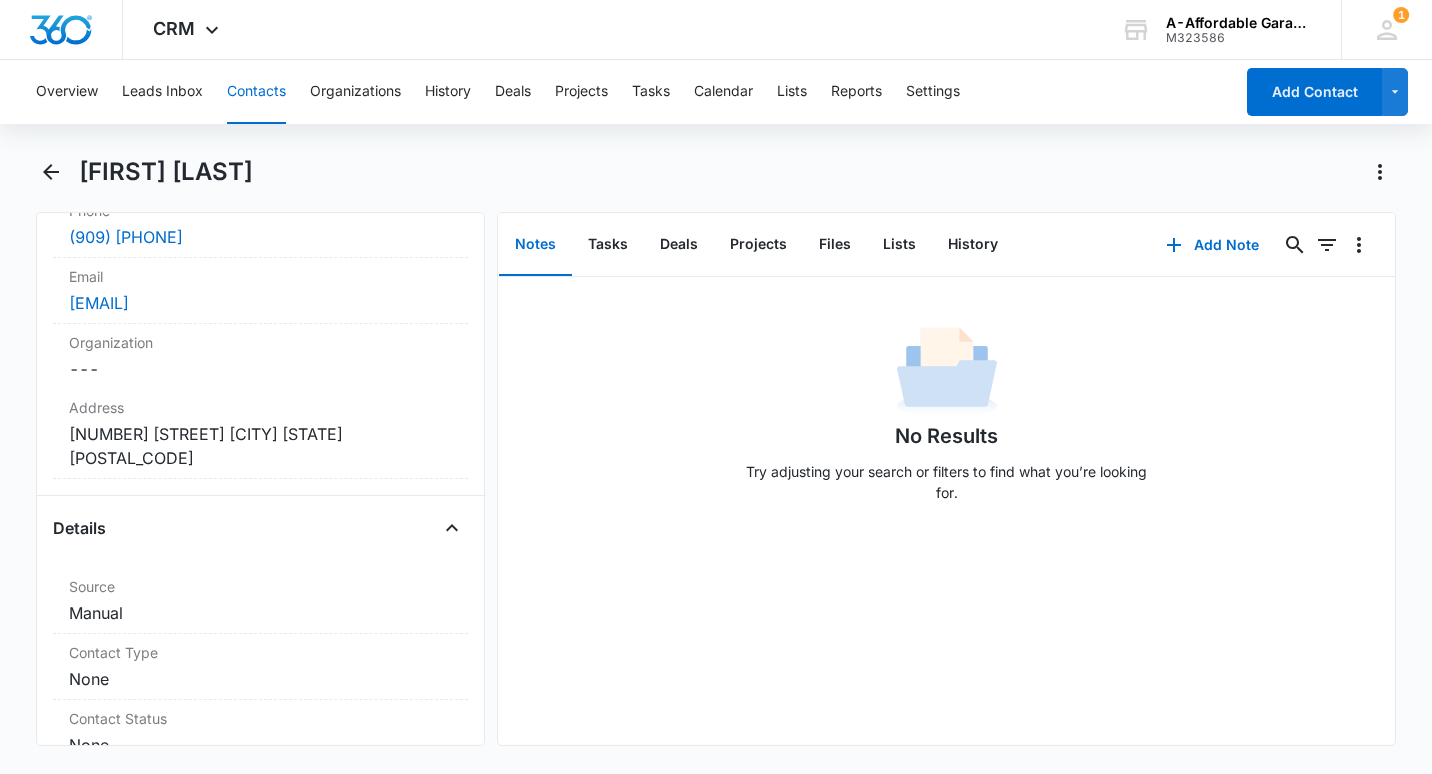 scroll, scrollTop: 0, scrollLeft: 0, axis: both 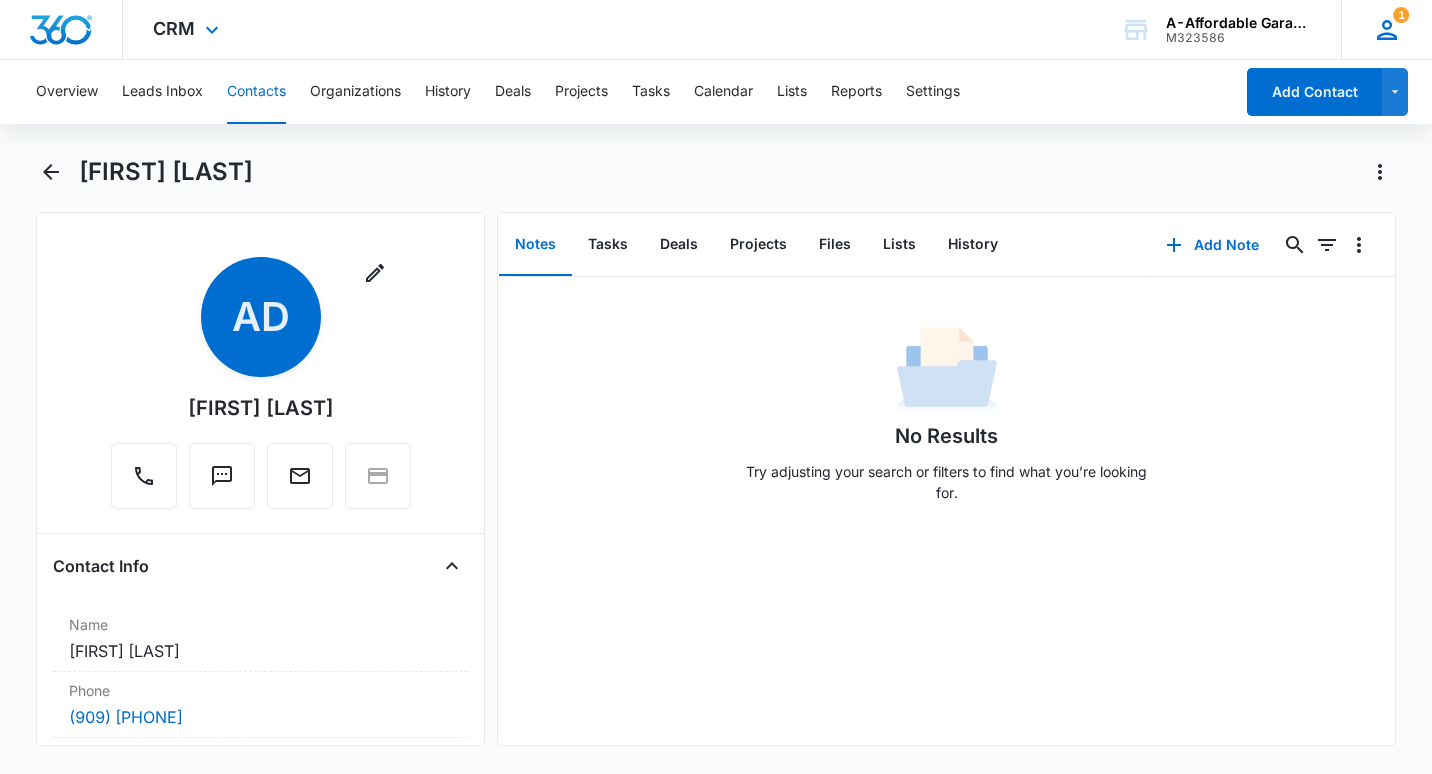 click on "1" at bounding box center [1401, 15] 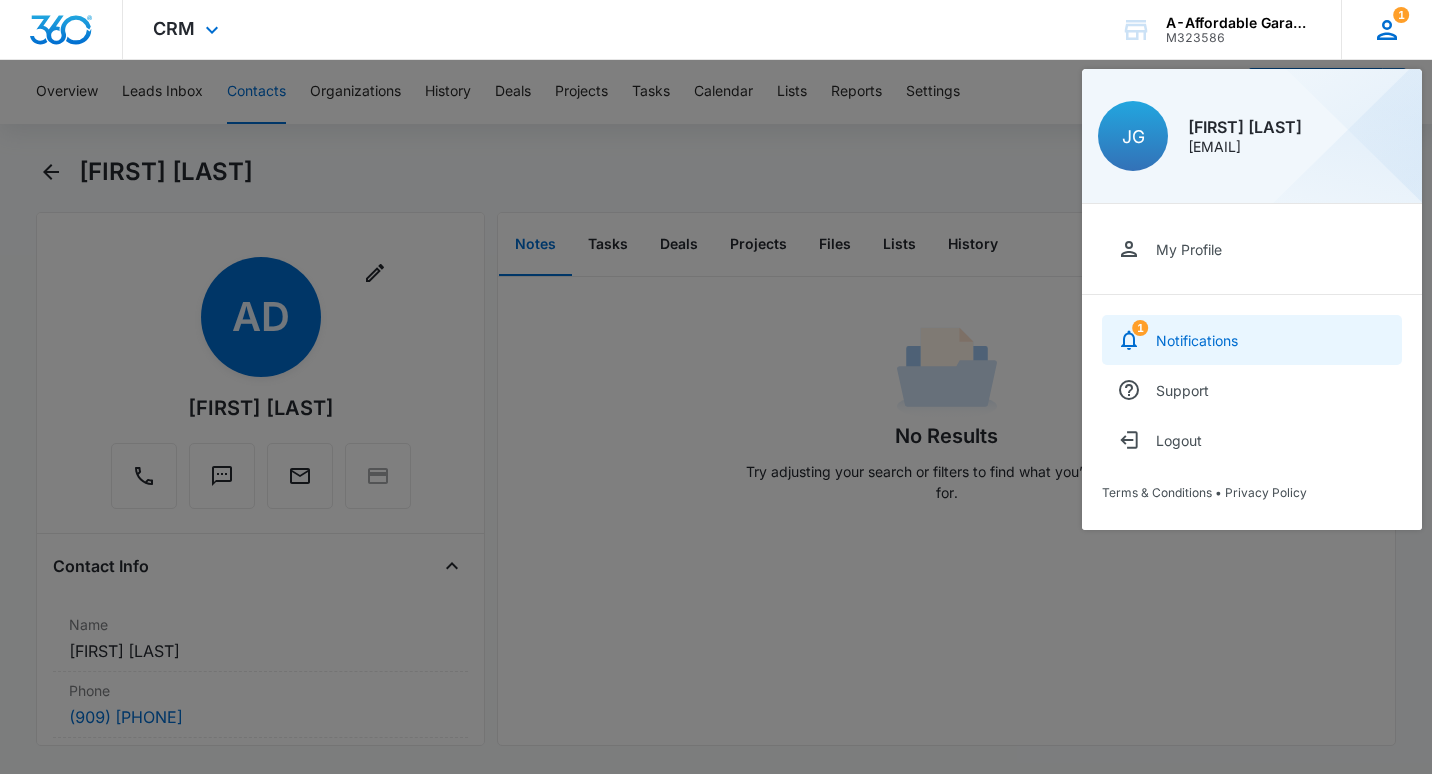 click on "1 Notifications" at bounding box center (1252, 340) 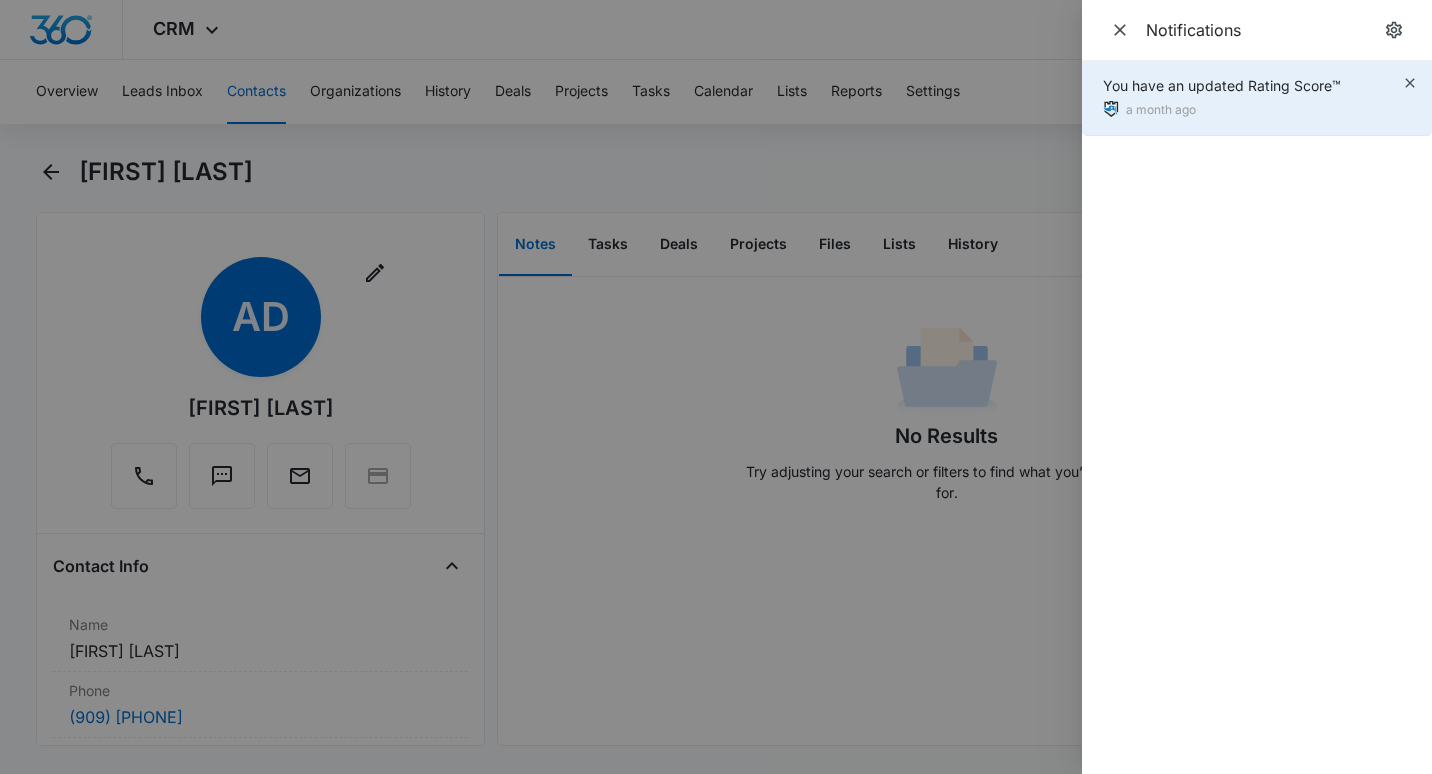 click on "You have an updated Rating Score™ a month ago" at bounding box center [1222, 98] 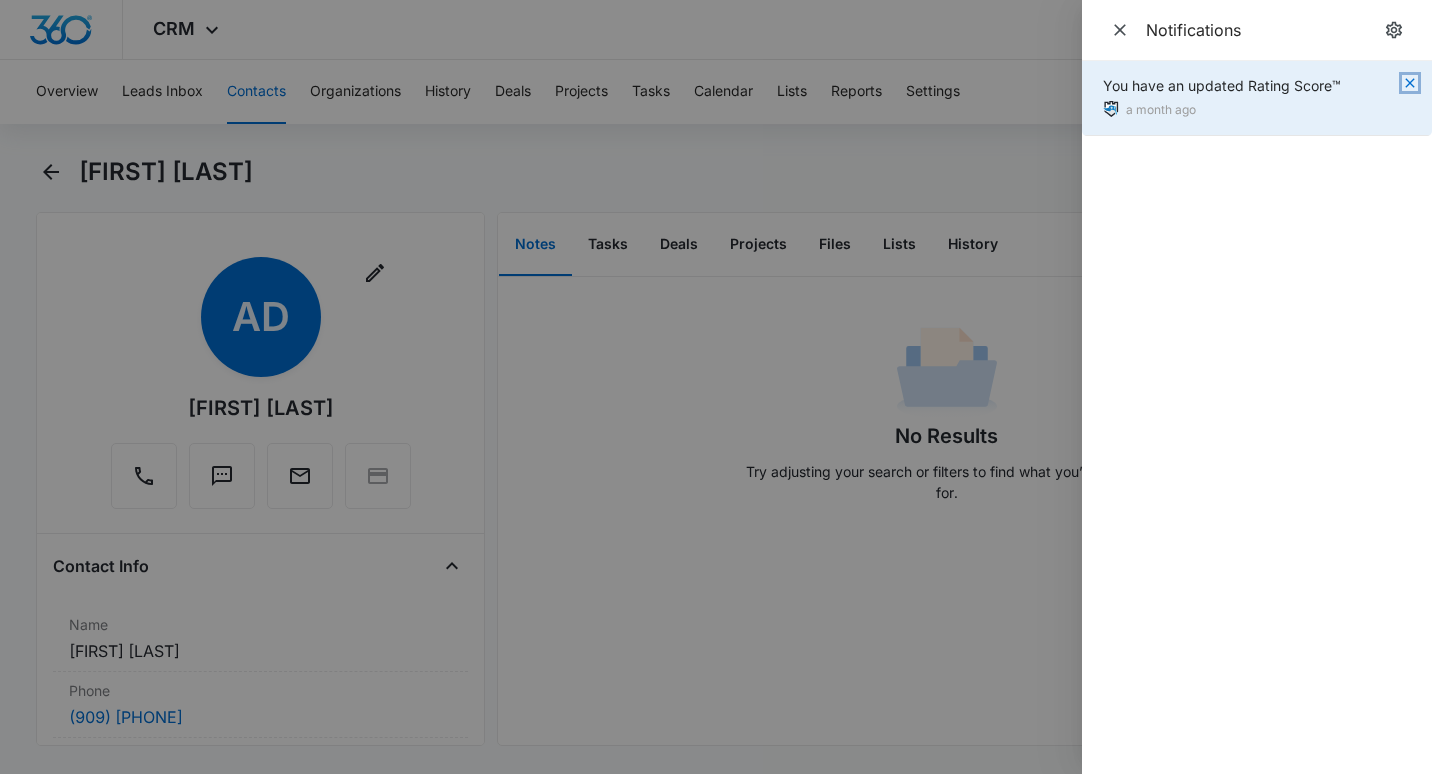 click 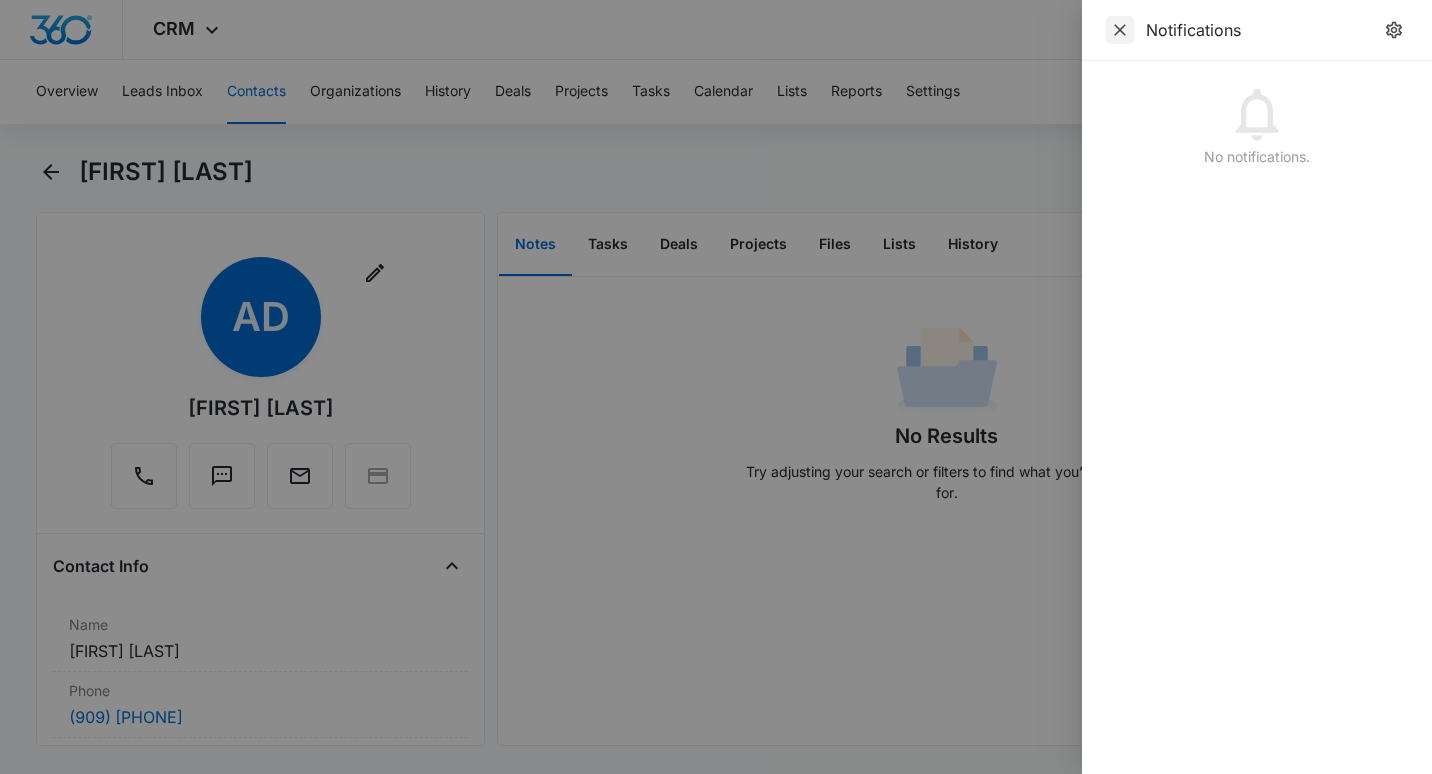 click 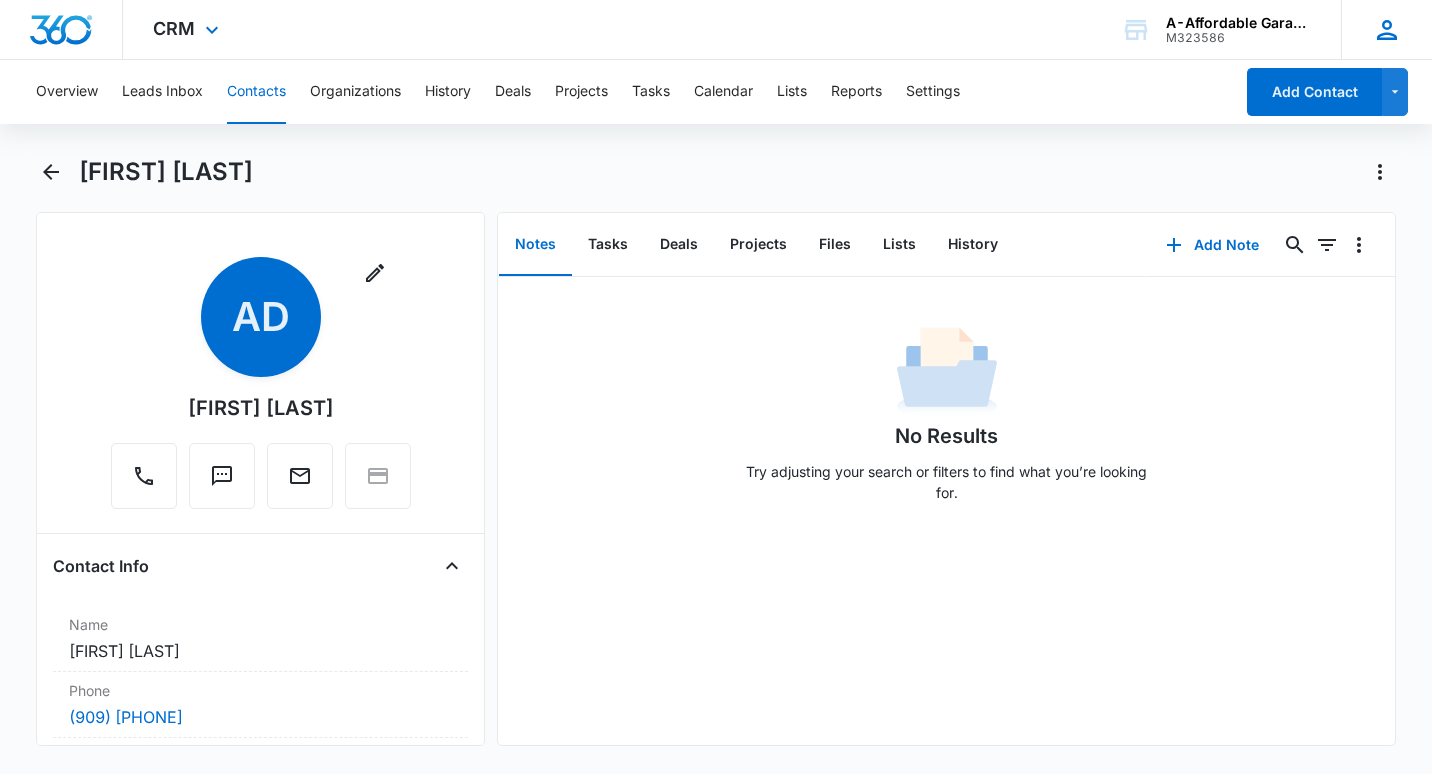 click 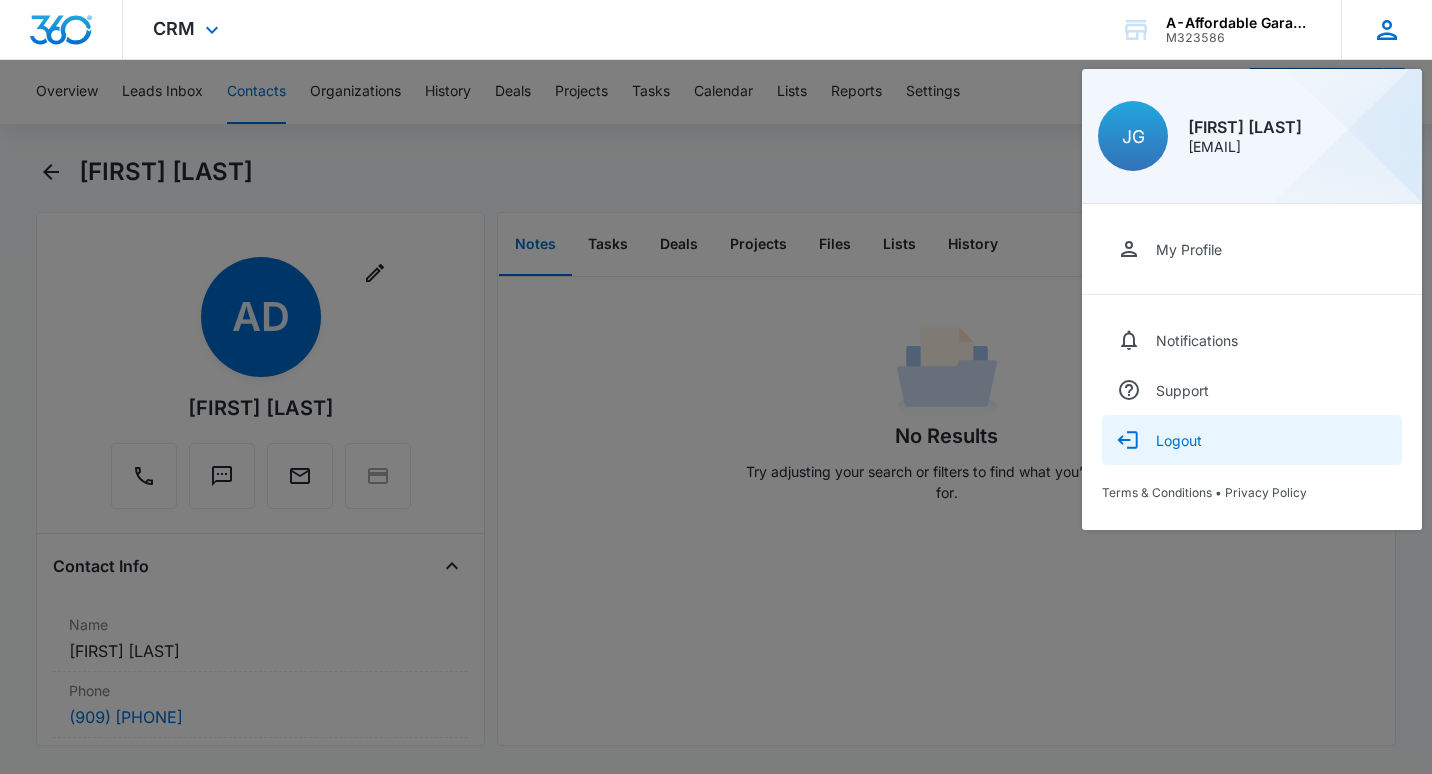 click on "Logout" at bounding box center (1179, 440) 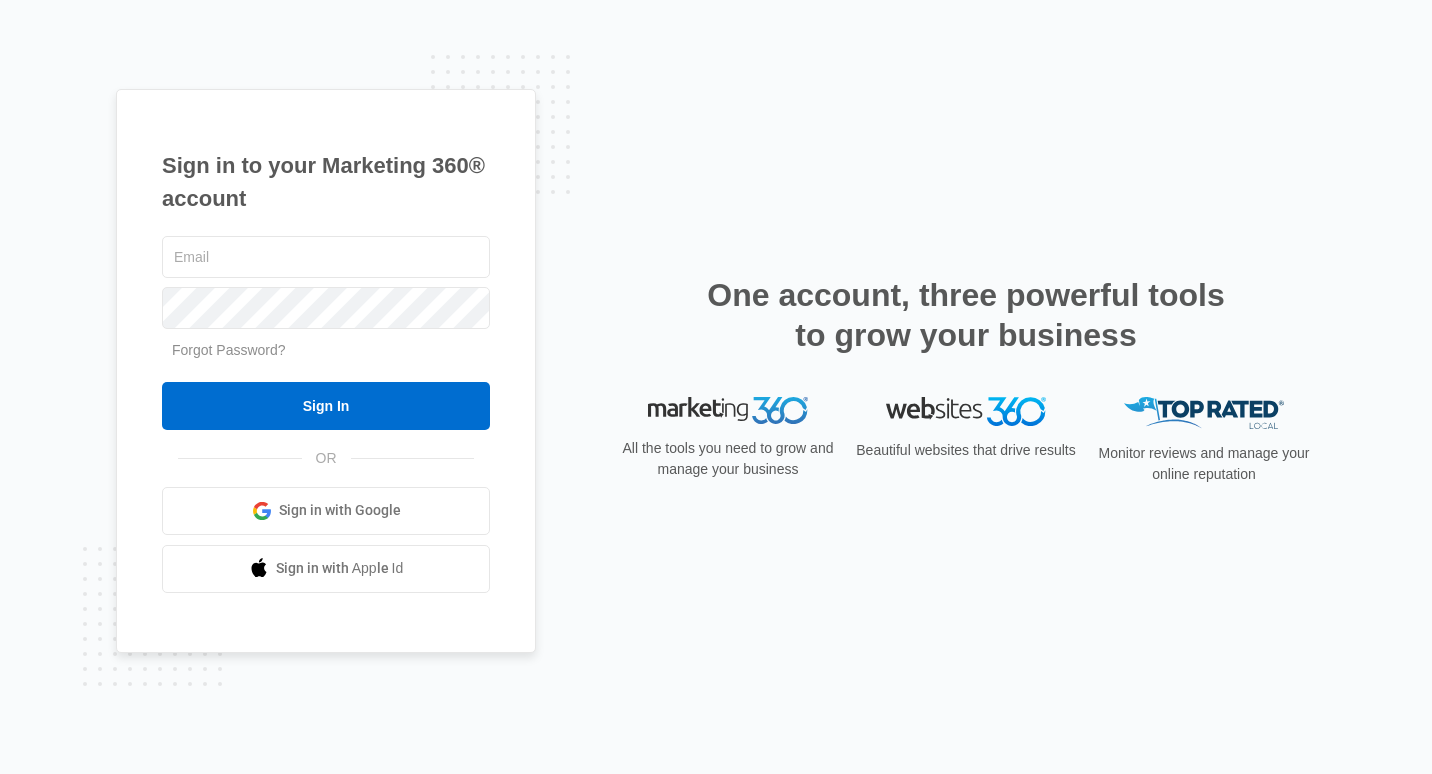 scroll, scrollTop: 0, scrollLeft: 0, axis: both 